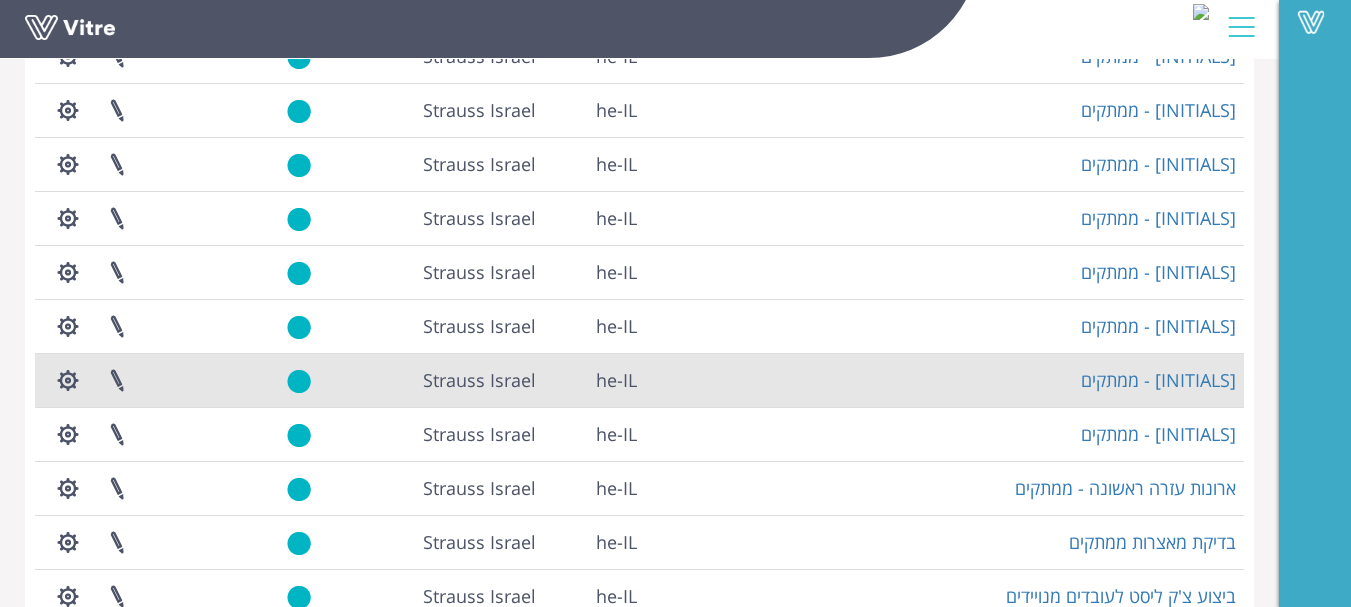 scroll, scrollTop: 400, scrollLeft: 0, axis: vertical 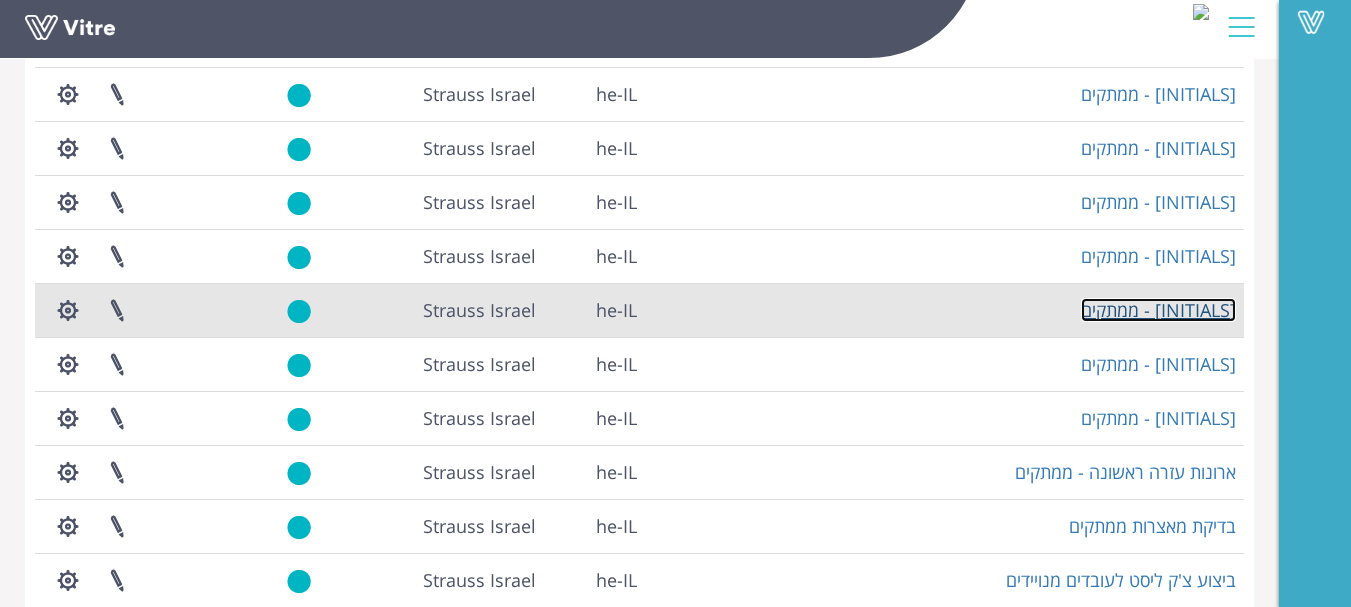 click on "[INITIALS] - ממתקים" at bounding box center (1158, 310) 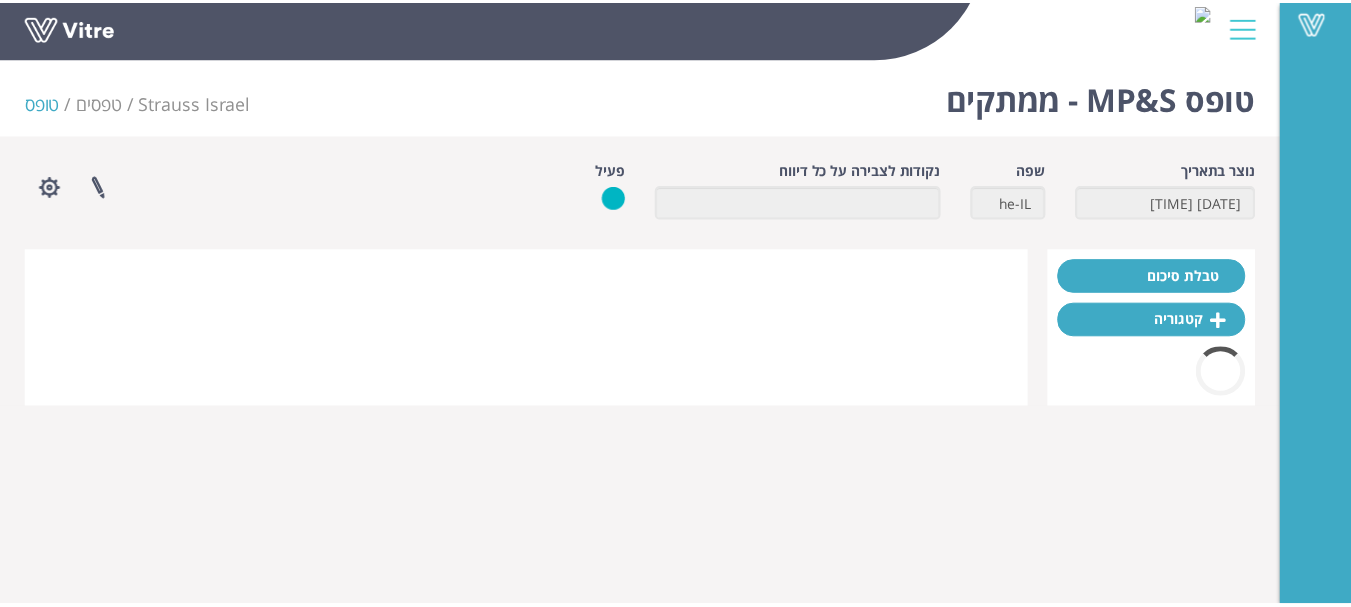 scroll, scrollTop: 0, scrollLeft: 0, axis: both 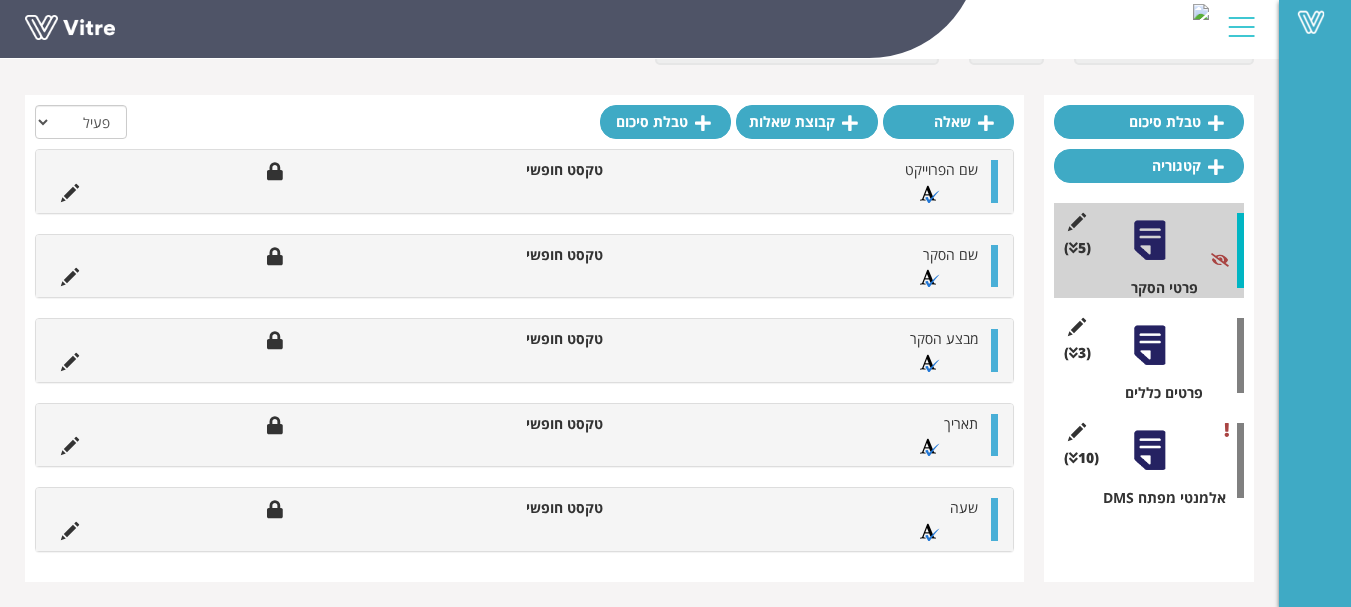 click at bounding box center (1149, 345) 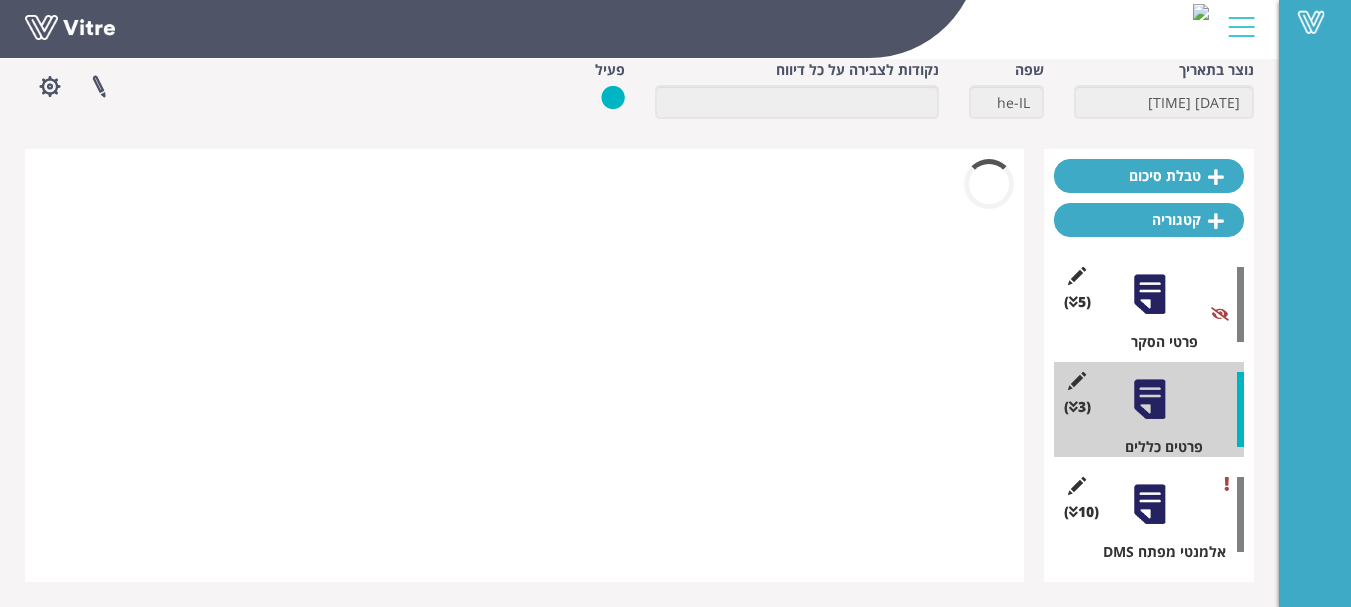 scroll, scrollTop: 100, scrollLeft: 0, axis: vertical 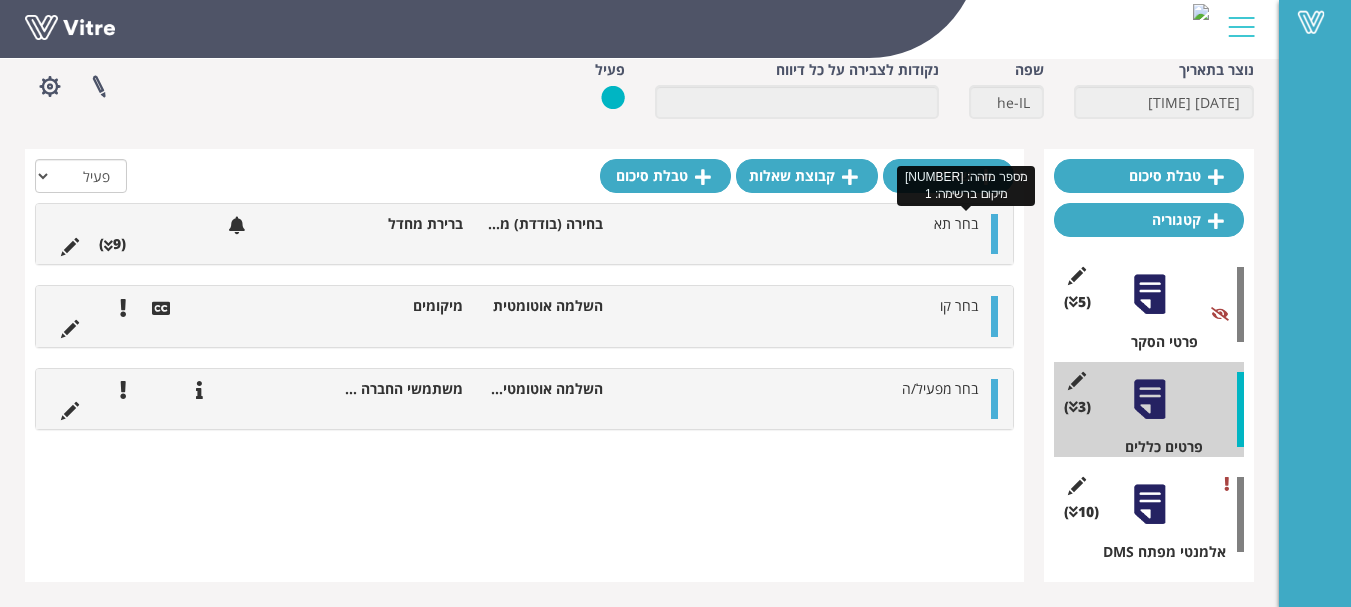 click on "בחר תא" at bounding box center (956, 223) 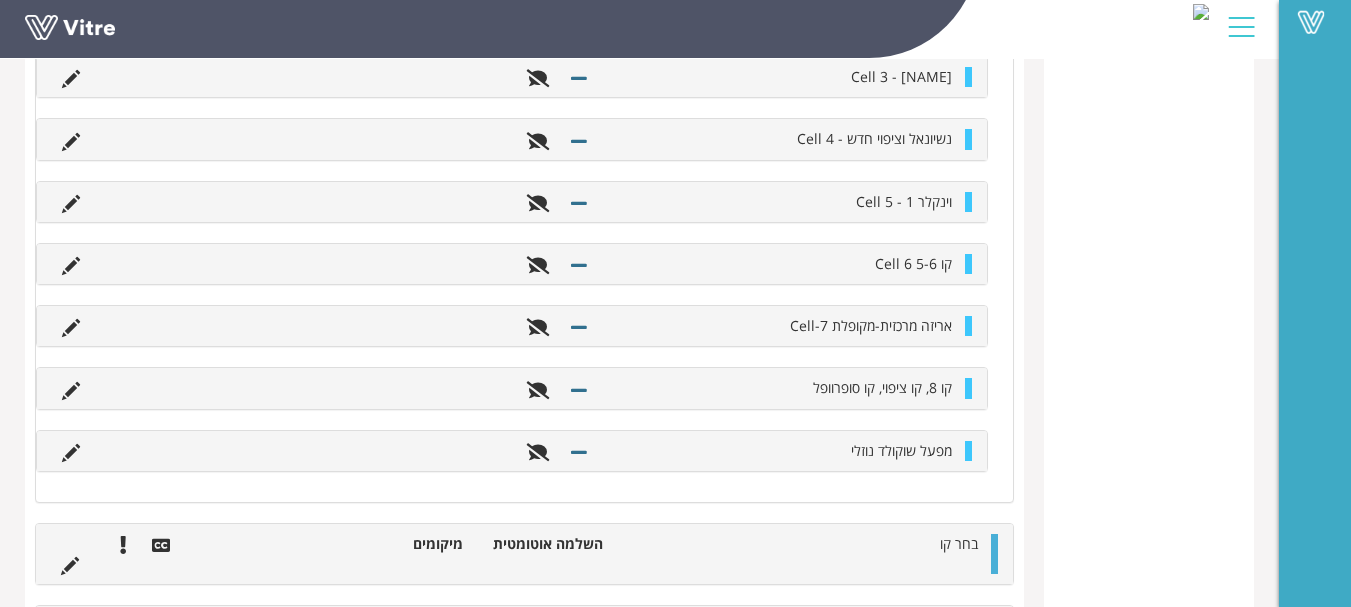scroll, scrollTop: 895, scrollLeft: 0, axis: vertical 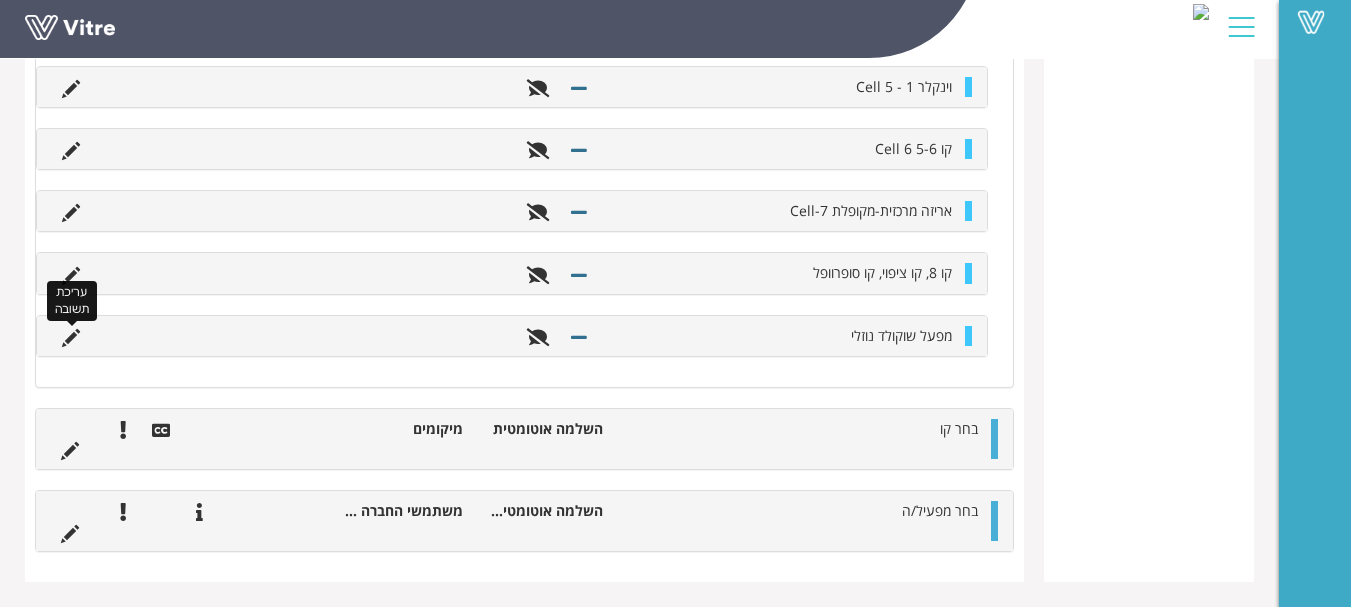 click at bounding box center (71, 338) 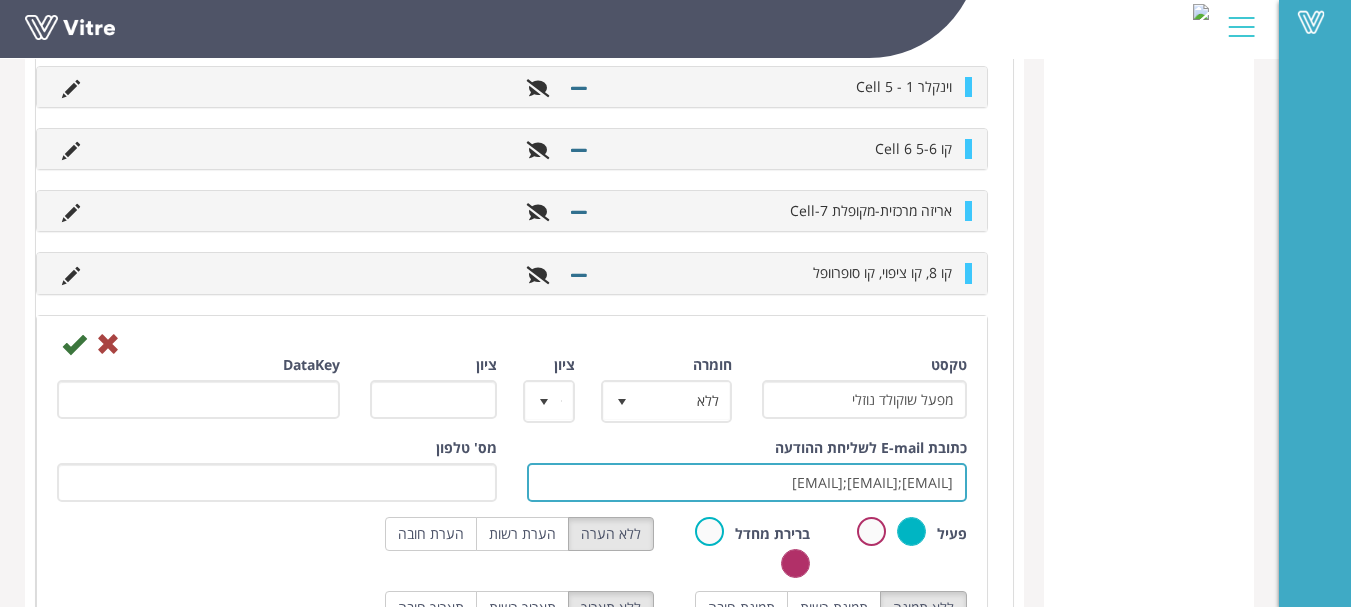 drag, startPoint x: 742, startPoint y: 483, endPoint x: 1006, endPoint y: 509, distance: 265.27722 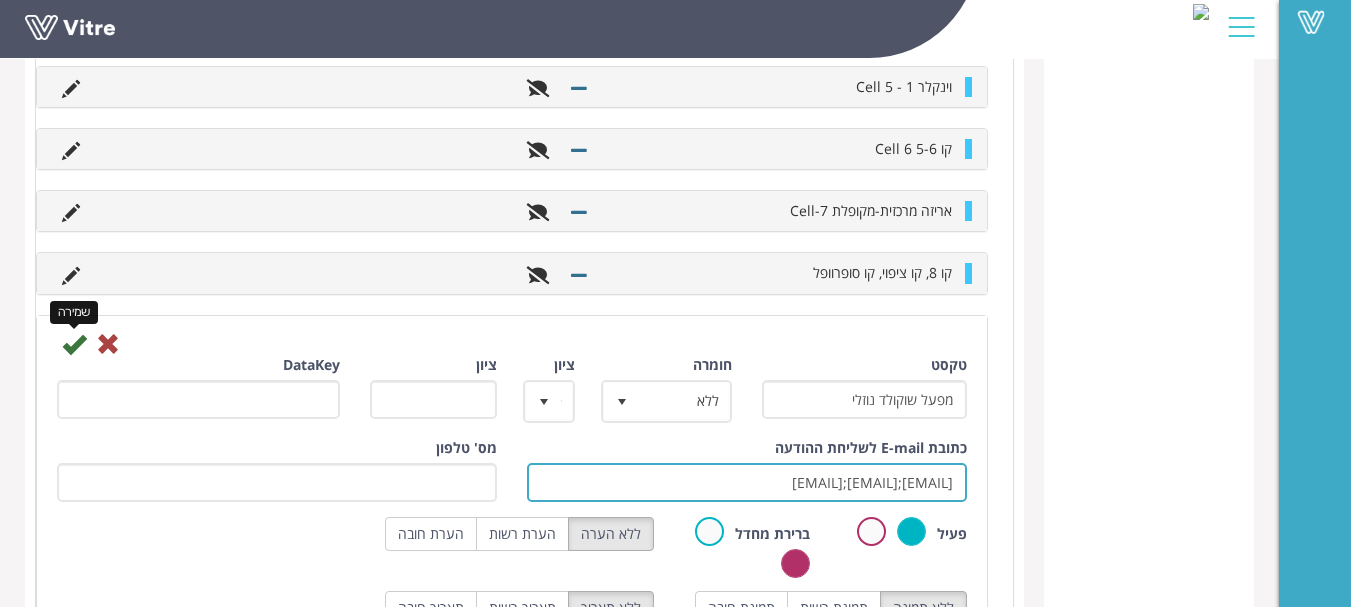 type on "Shay.Samina@strauss-group.com;Avner.Misgav@Strauss-Group.com;anan.shref@strauss-group.com" 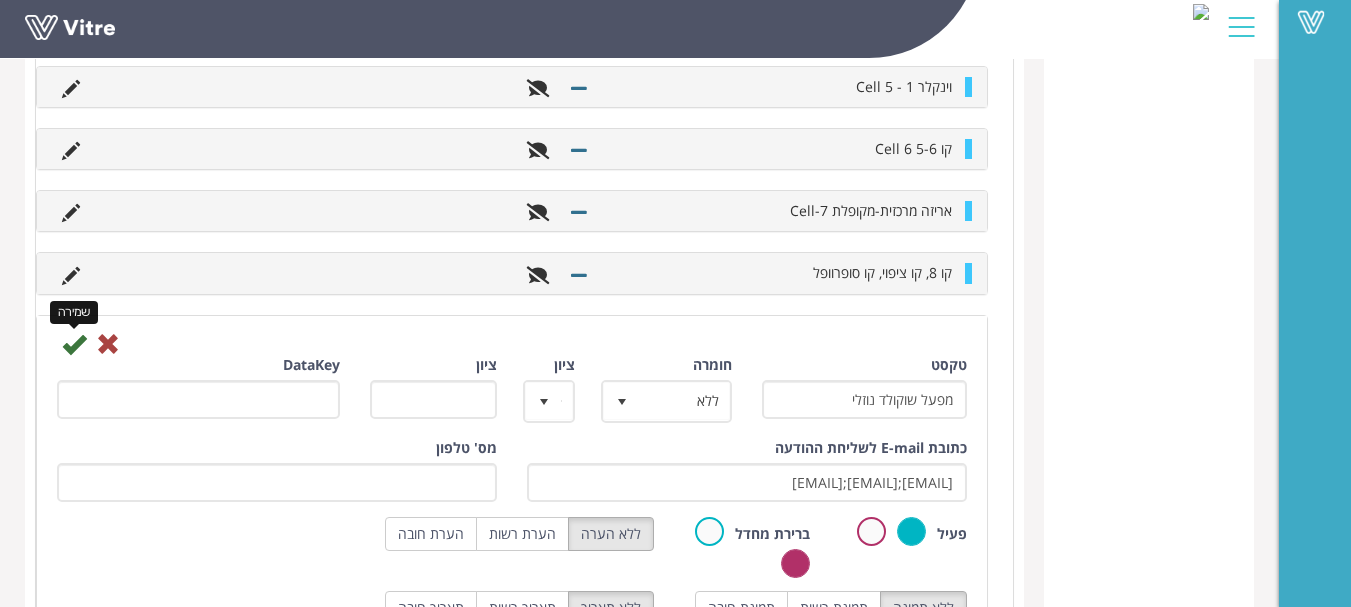 scroll, scrollTop: 0, scrollLeft: 0, axis: both 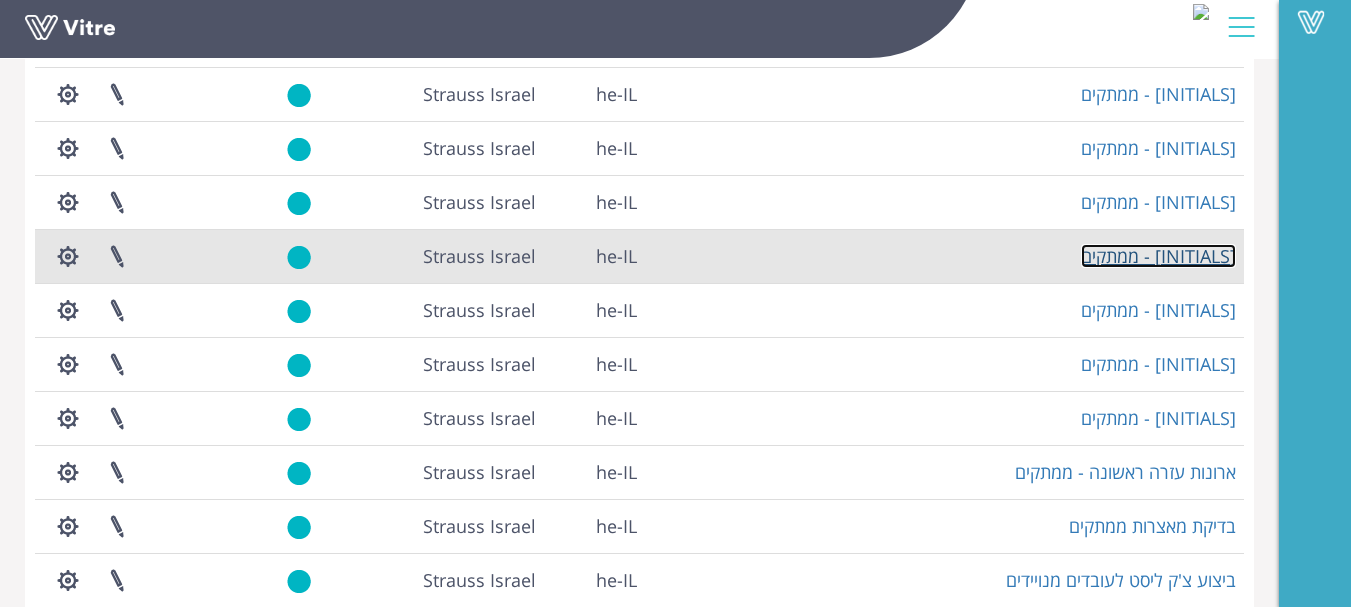 click on "[INITIALS] - ממתקים" at bounding box center (1158, 256) 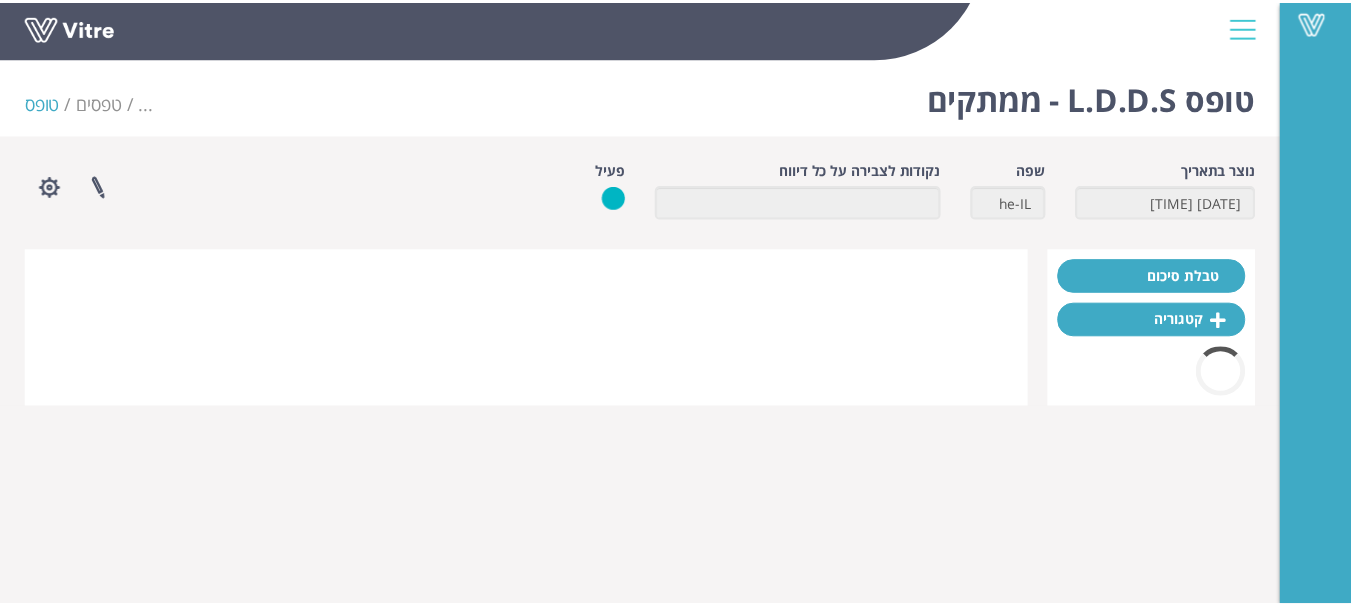 scroll, scrollTop: 0, scrollLeft: 0, axis: both 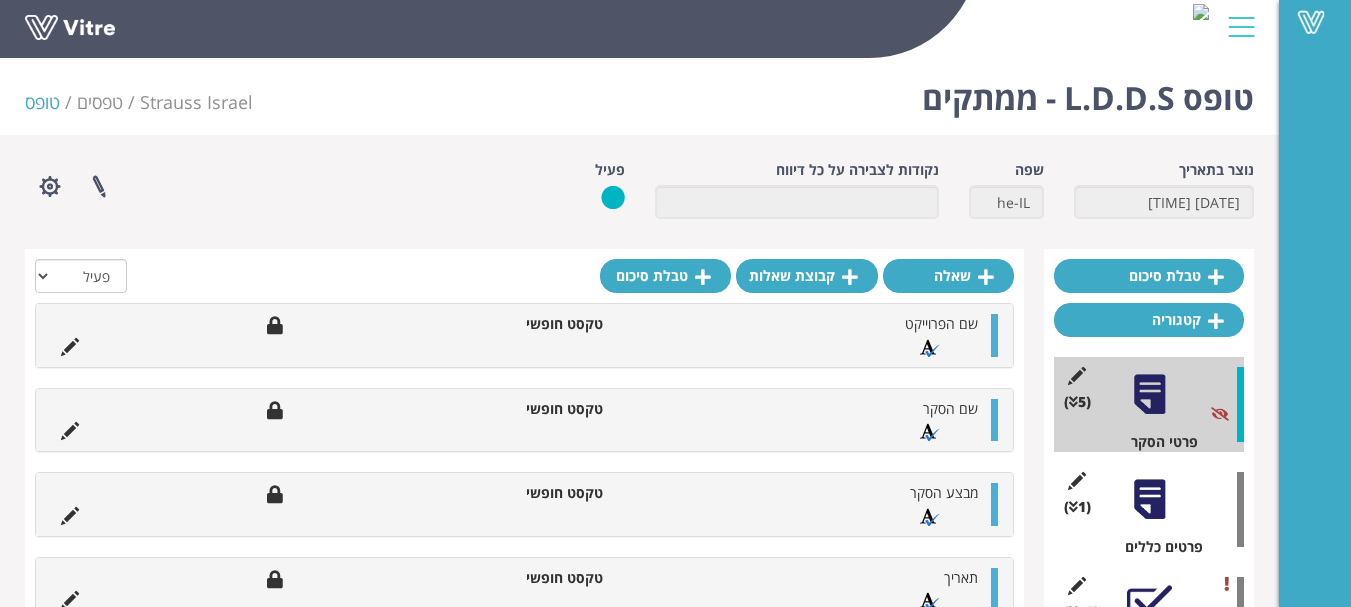 click at bounding box center [1149, 499] 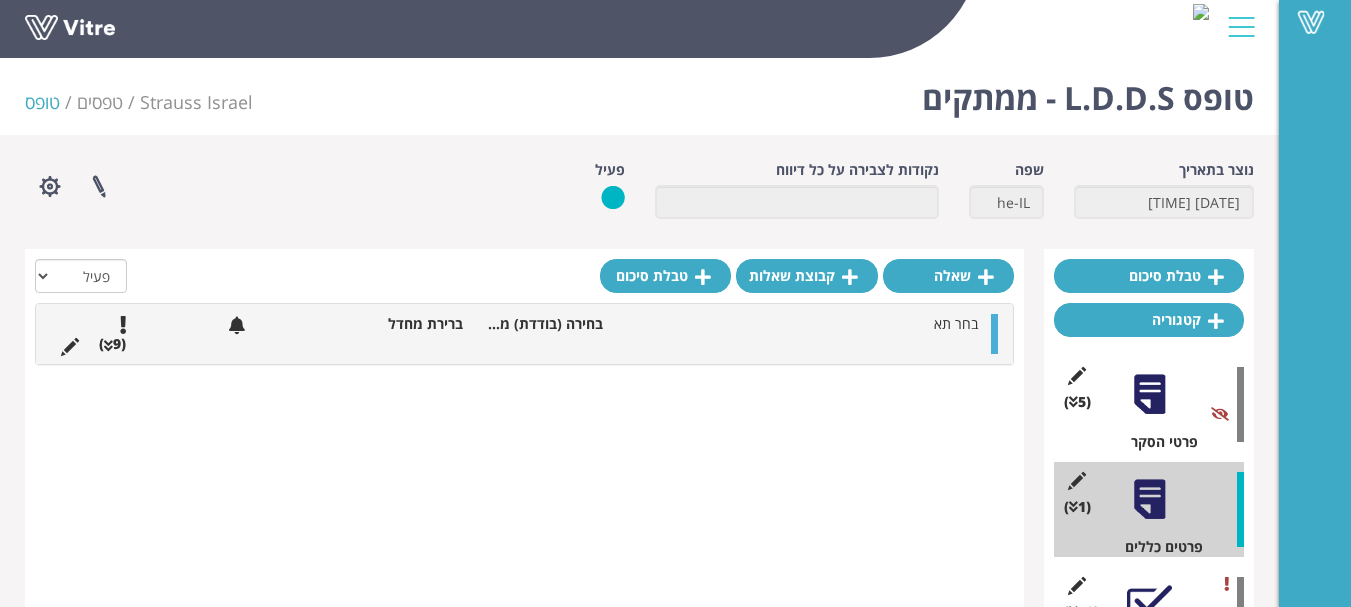 click on "בחר תא" at bounding box center [956, 323] 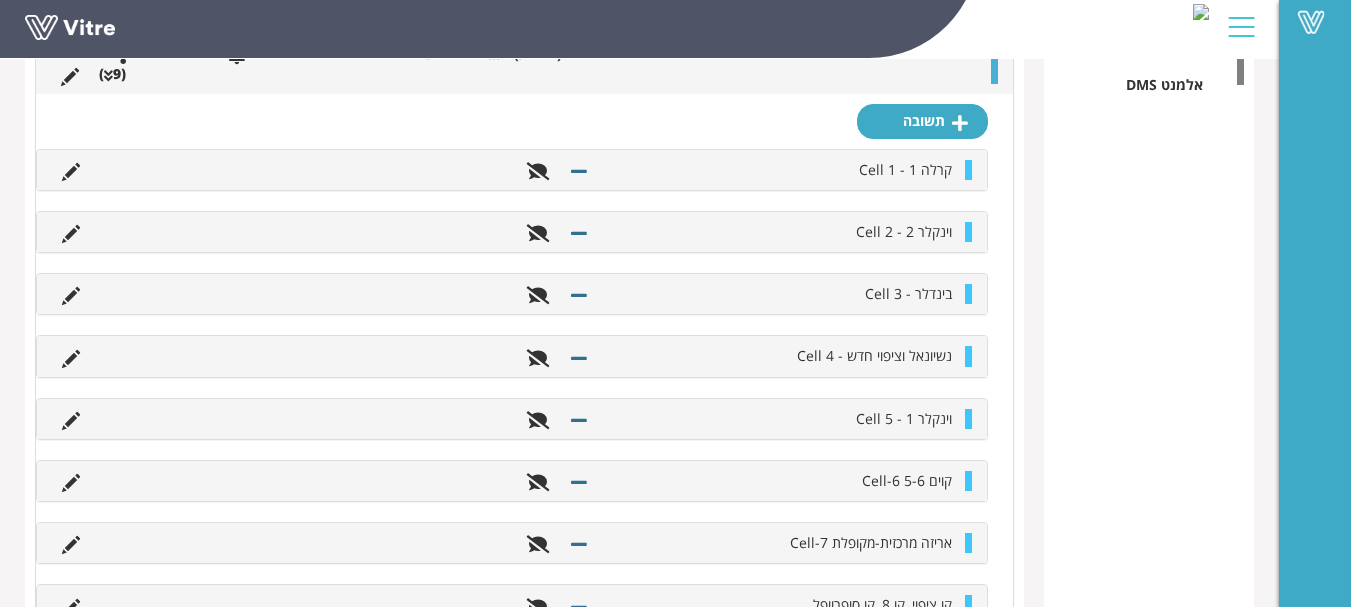 scroll, scrollTop: 735, scrollLeft: 0, axis: vertical 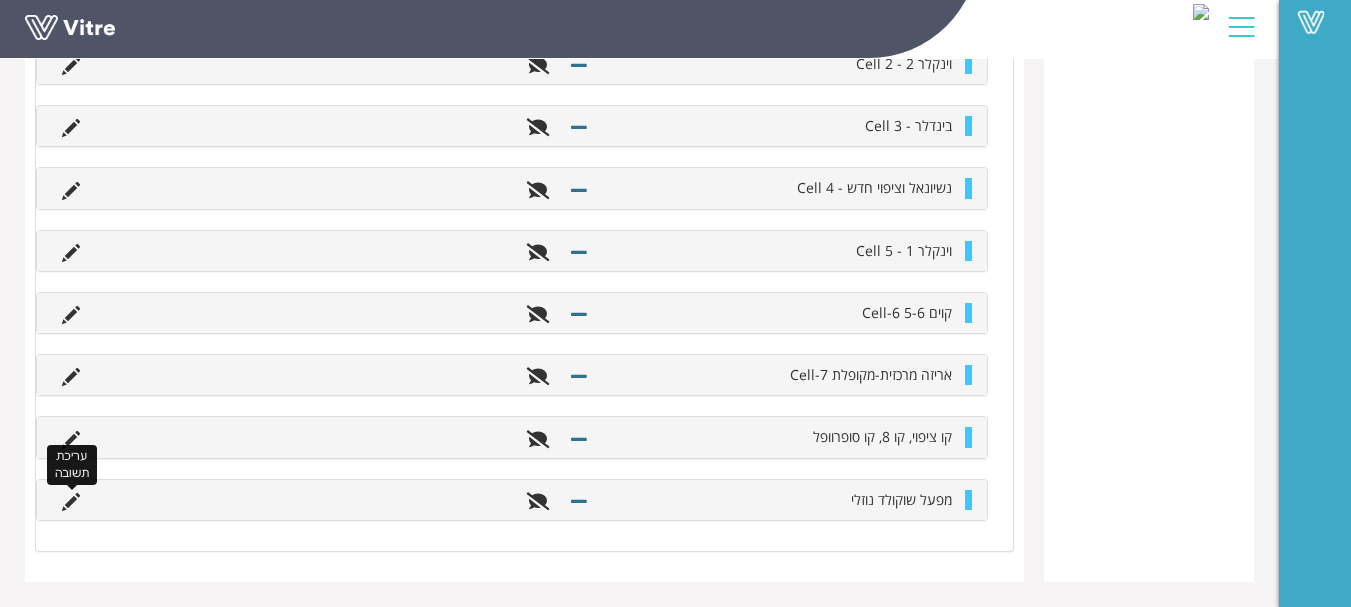 click at bounding box center [71, 502] 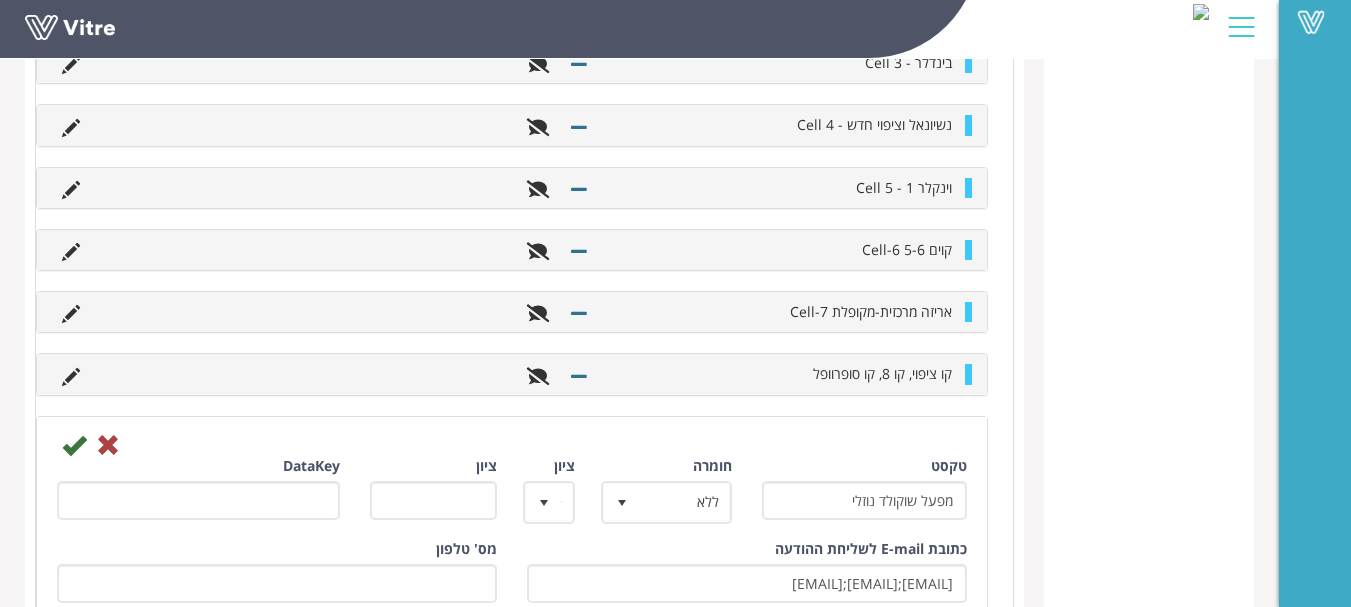 scroll, scrollTop: 1019, scrollLeft: 0, axis: vertical 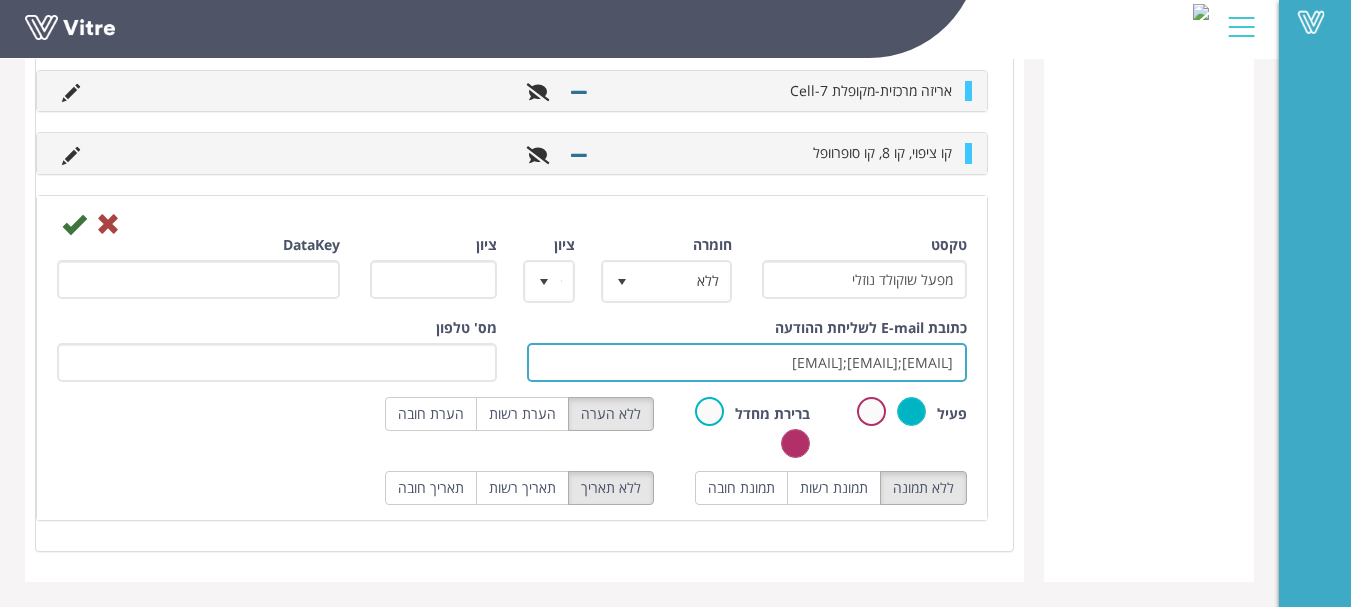 drag, startPoint x: 742, startPoint y: 363, endPoint x: 1001, endPoint y: 397, distance: 261.22214 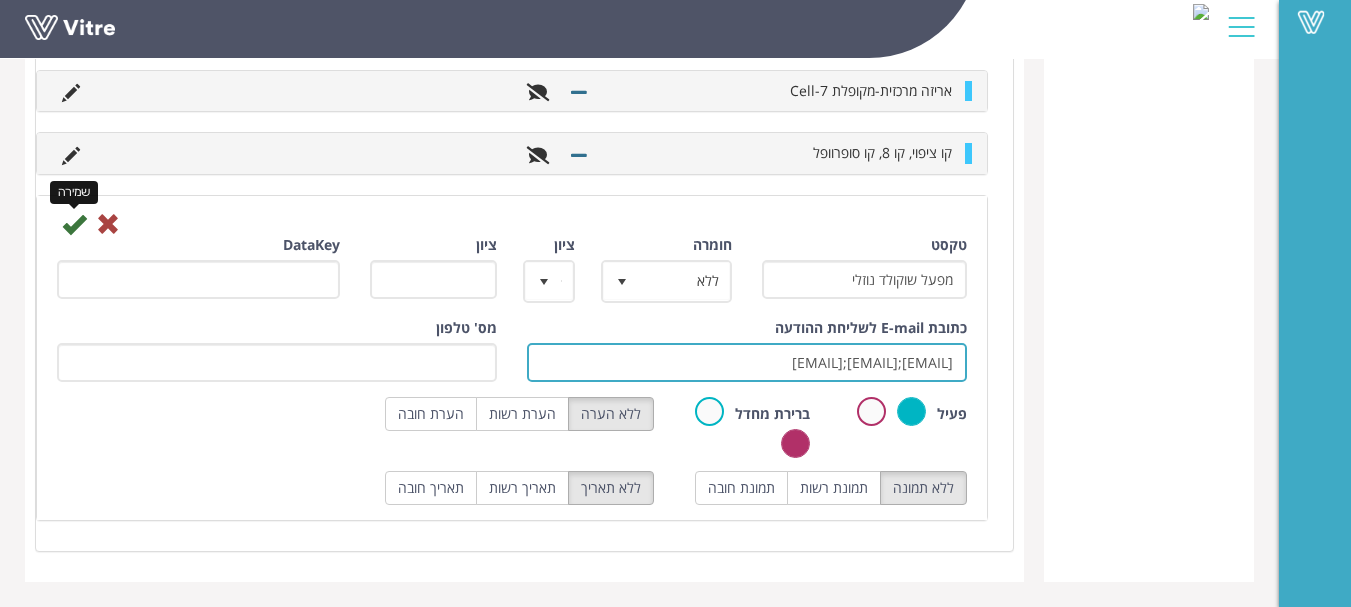 type on "Shay.Samina@strauss-group.com;Avner.Misgav@Strauss-Group.com;anan.shref@strauss-group.com" 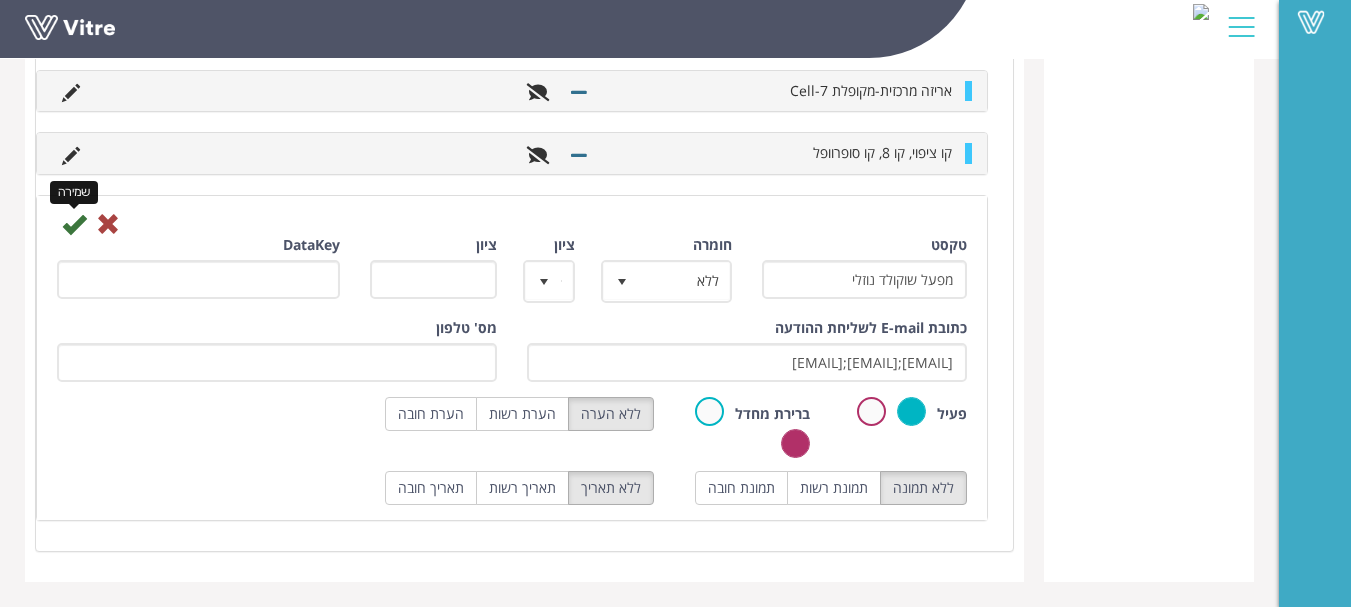 click at bounding box center (74, 224) 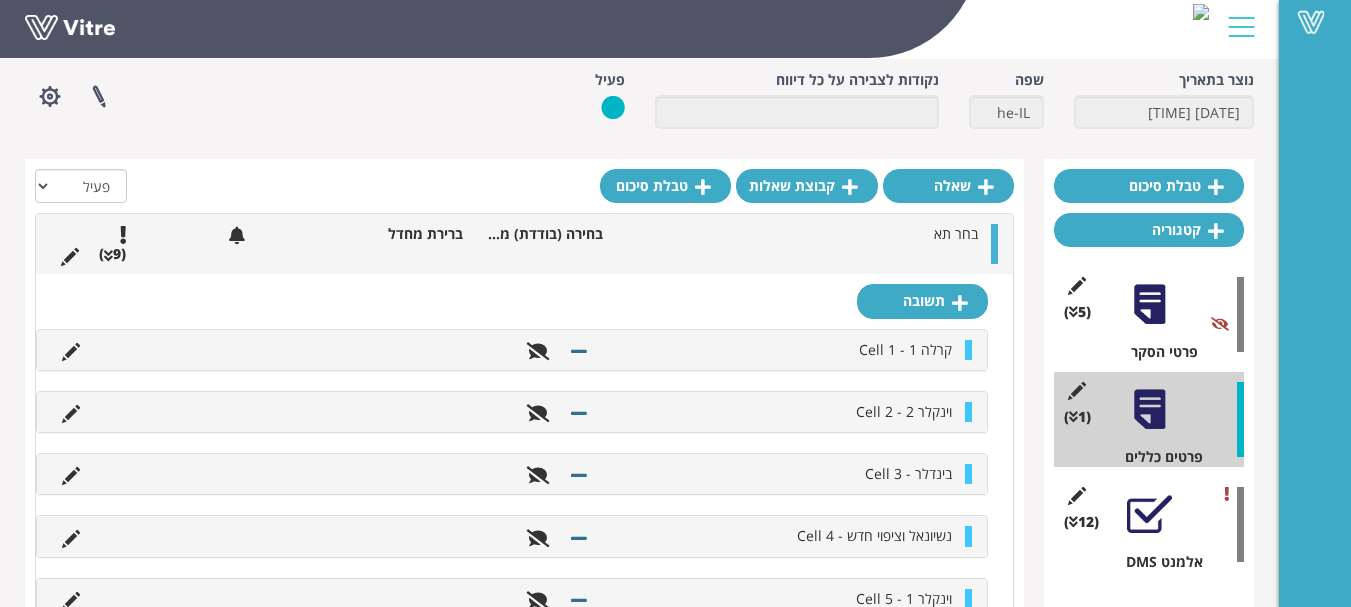 scroll, scrollTop: 0, scrollLeft: 0, axis: both 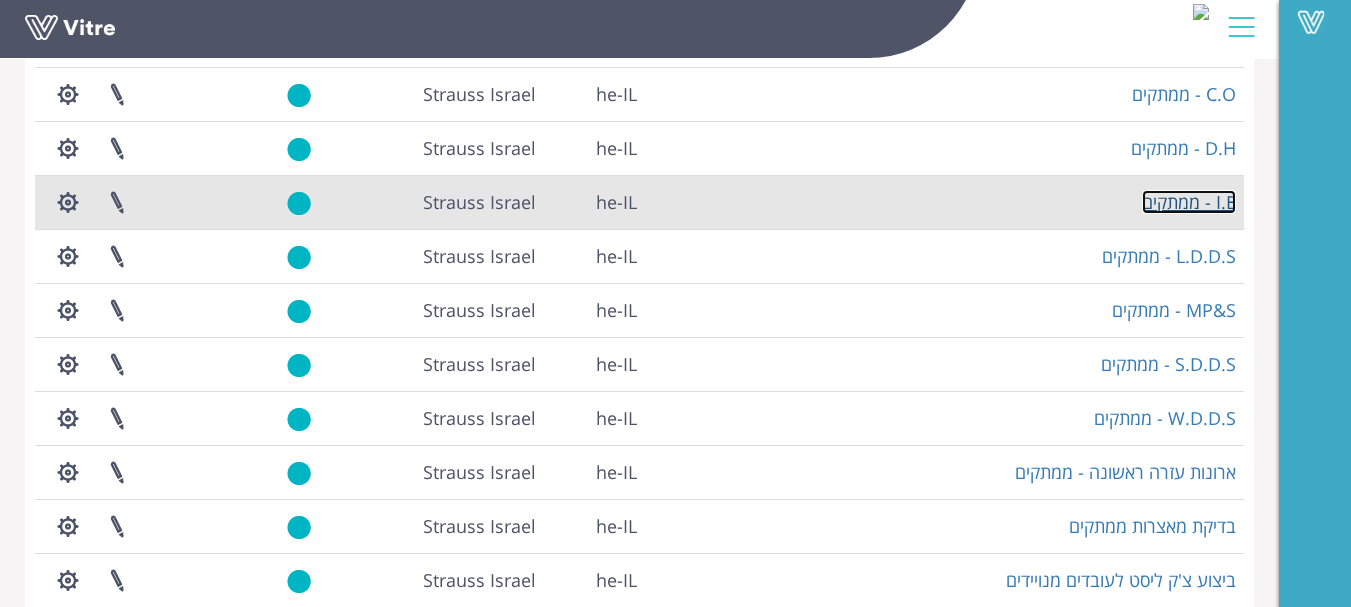 click on "I.E - ממתקים" at bounding box center (1189, 202) 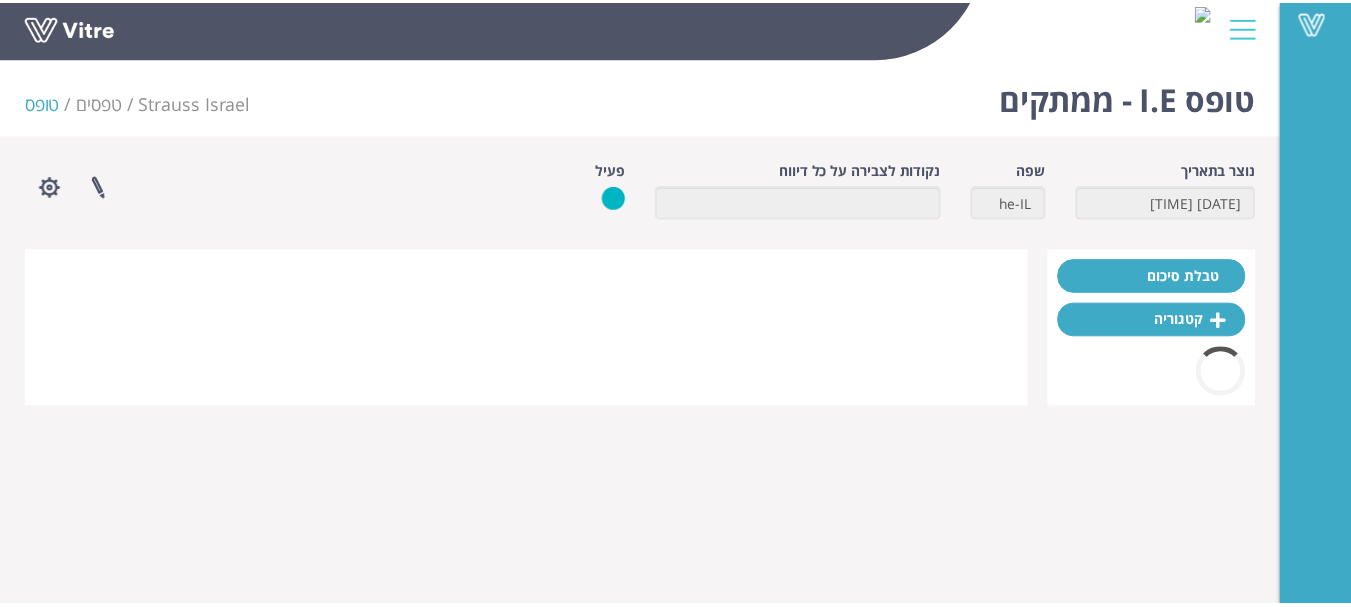 scroll, scrollTop: 0, scrollLeft: 0, axis: both 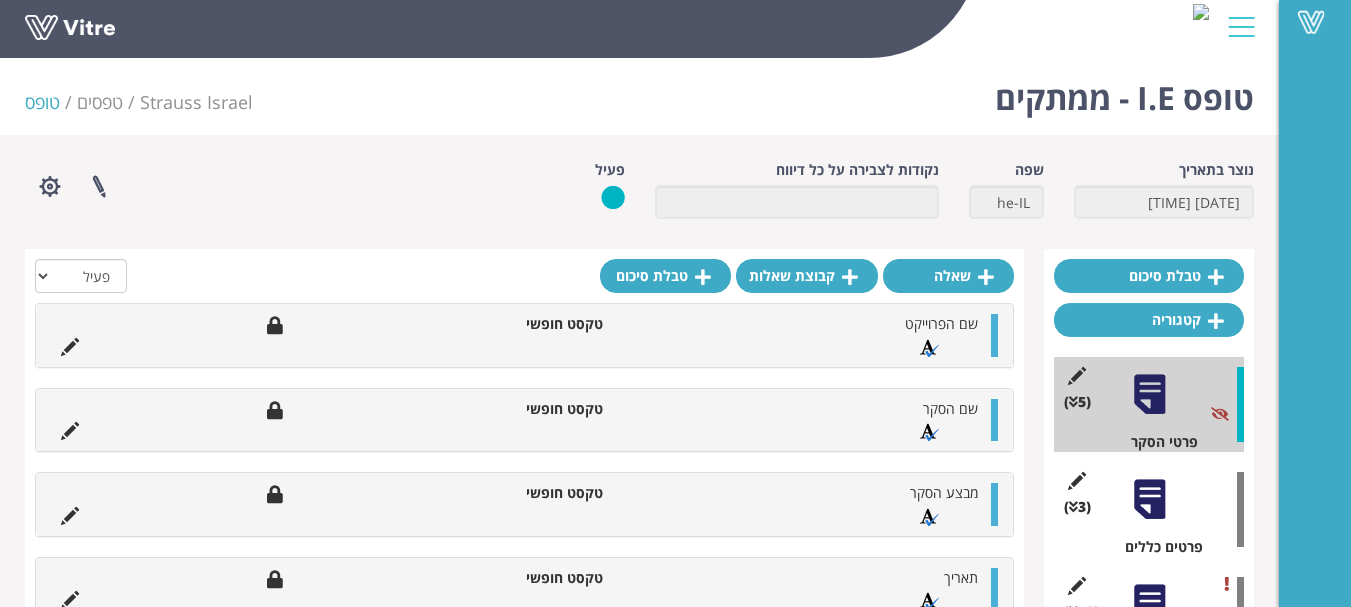 click at bounding box center (1149, 499) 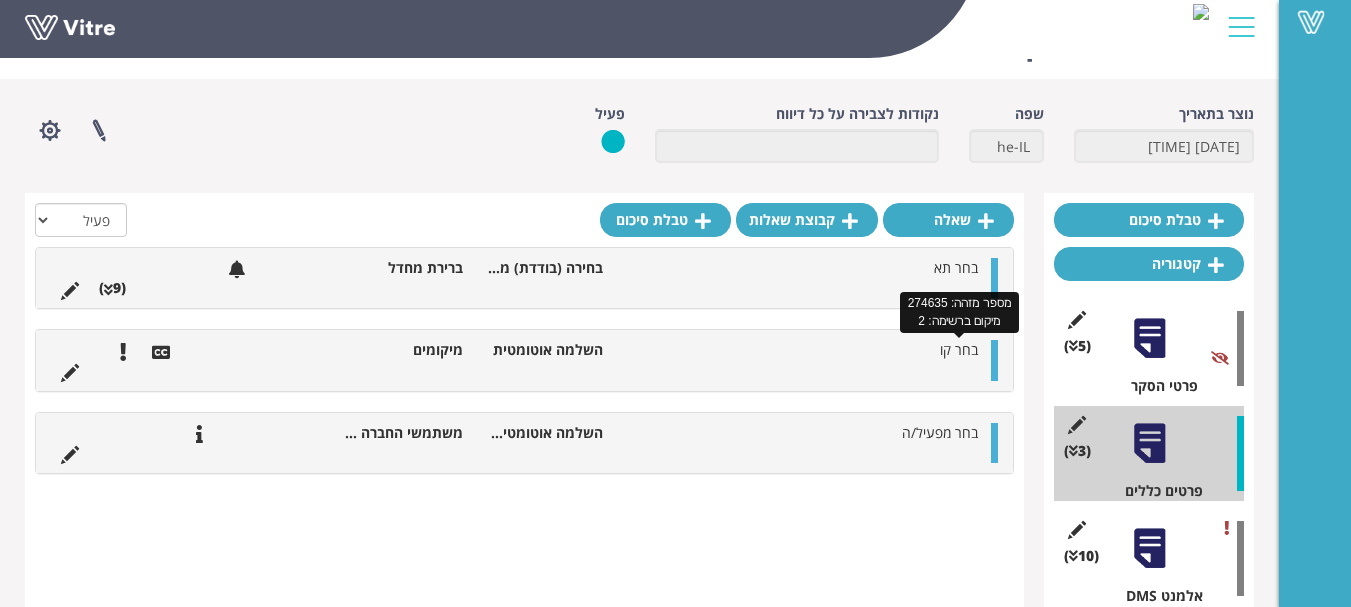 scroll, scrollTop: 100, scrollLeft: 0, axis: vertical 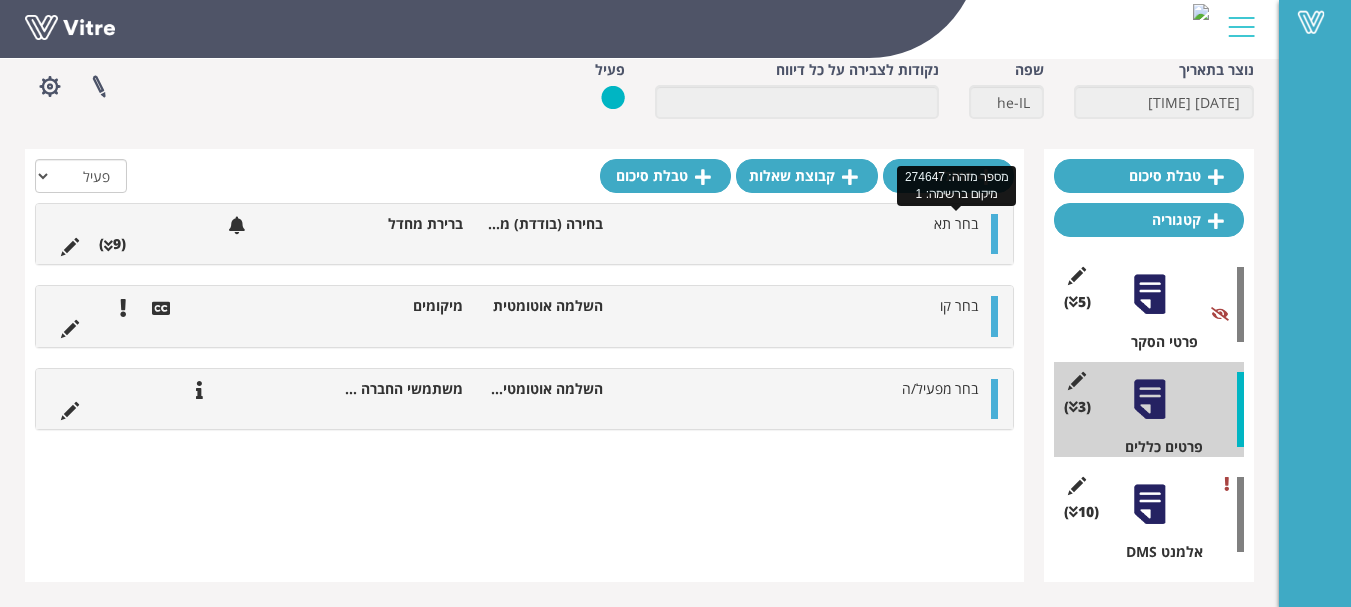 click on "בחר תא" at bounding box center (956, 223) 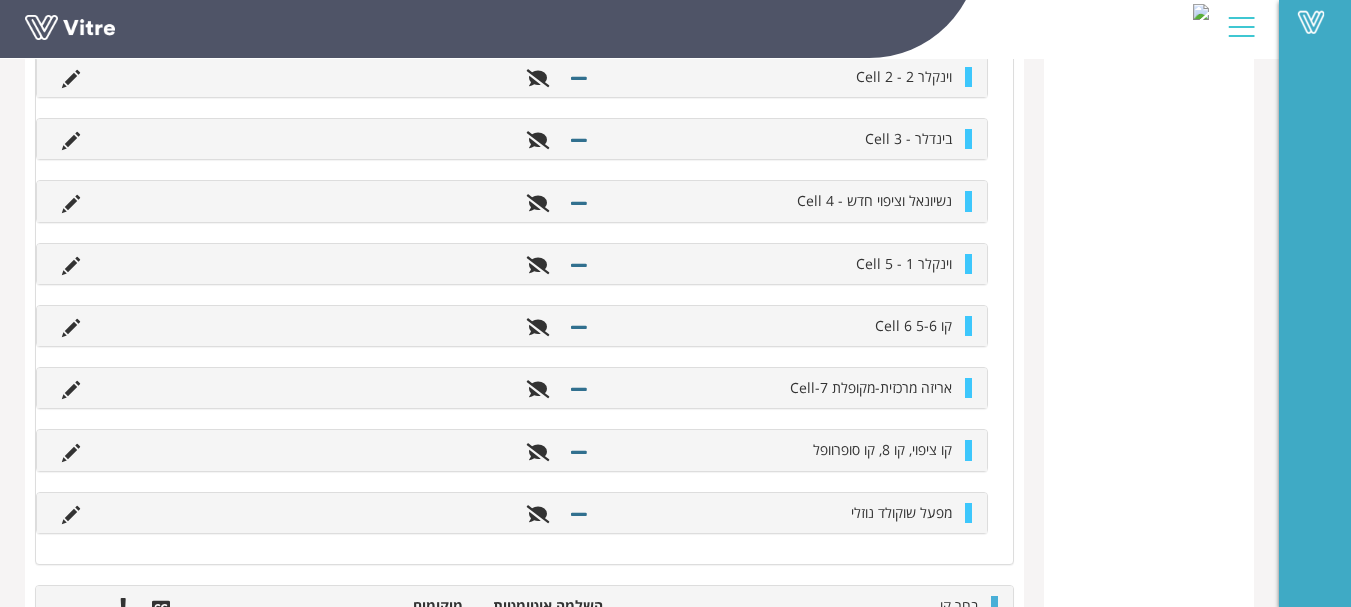scroll, scrollTop: 877, scrollLeft: 0, axis: vertical 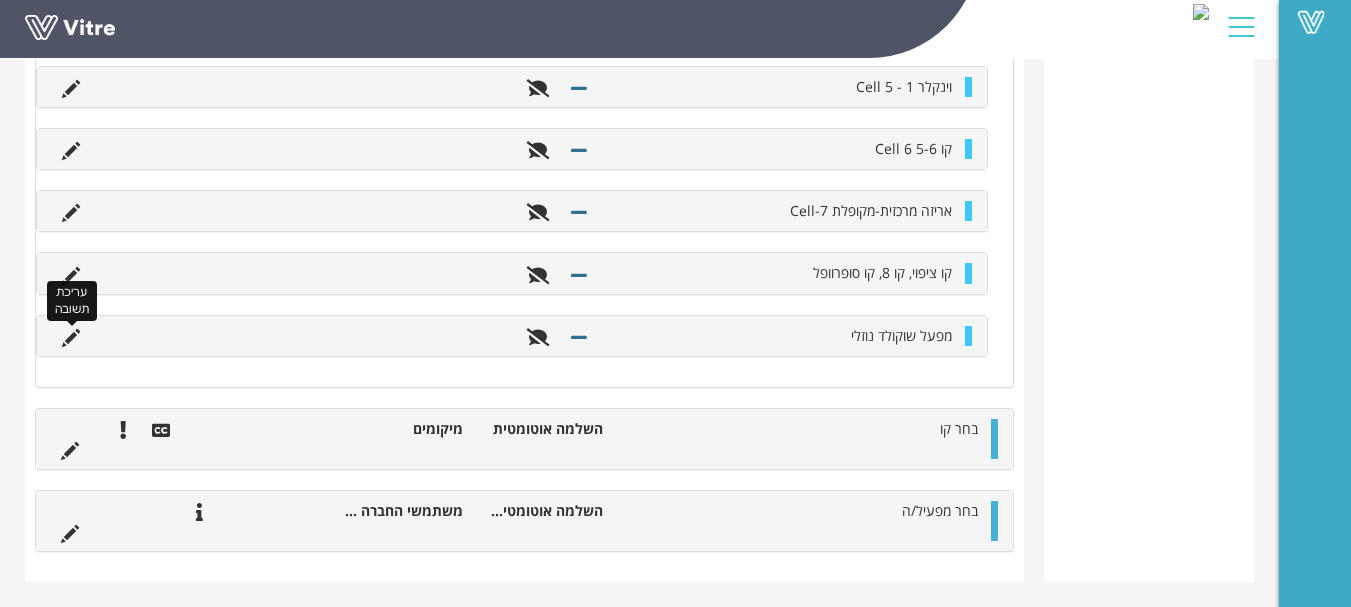 click at bounding box center [71, 338] 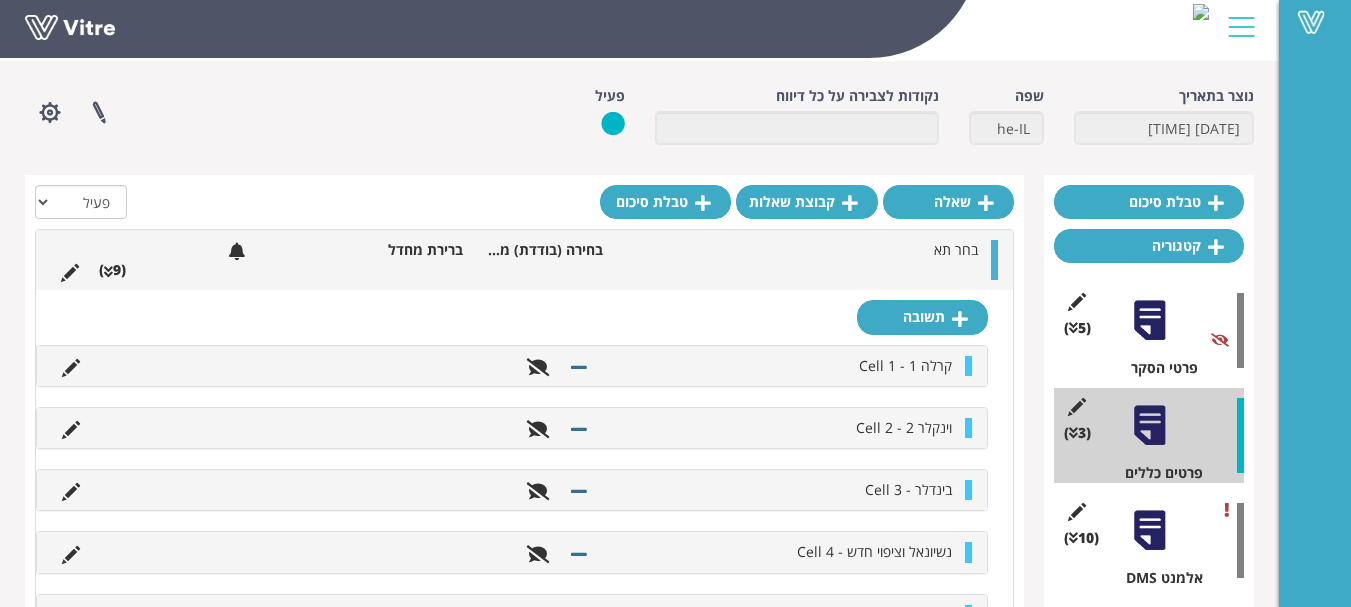 scroll, scrollTop: 0, scrollLeft: 0, axis: both 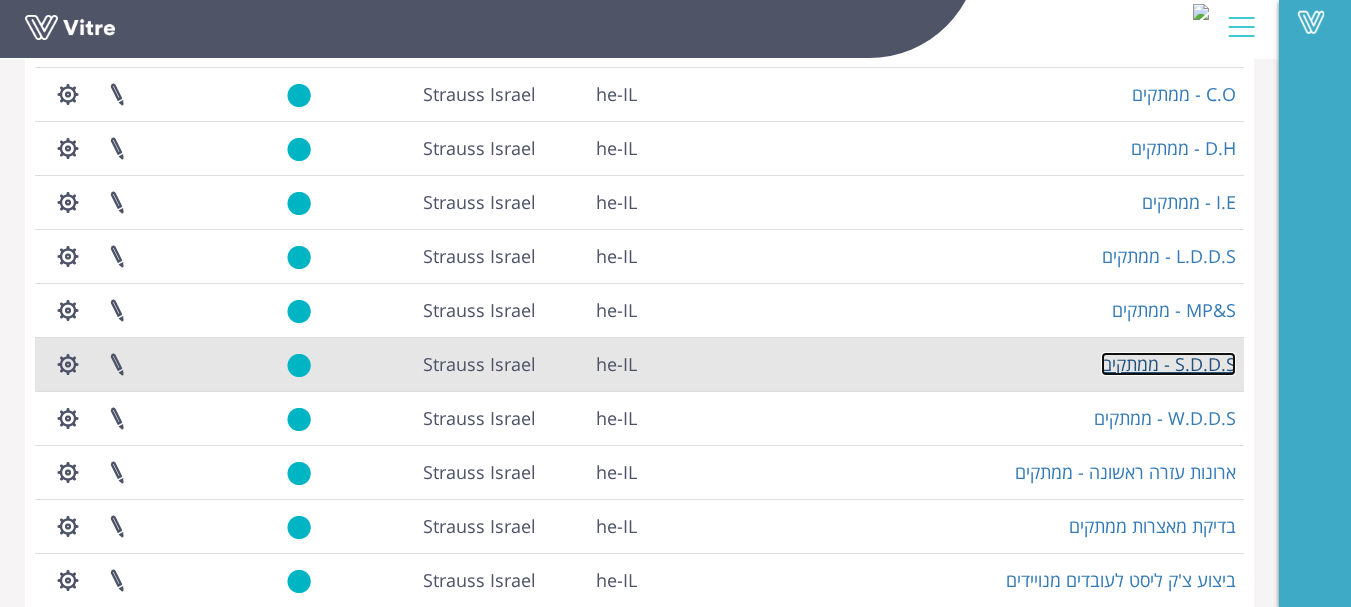 click on "S.D.D.S - ממתקים" at bounding box center (1168, 364) 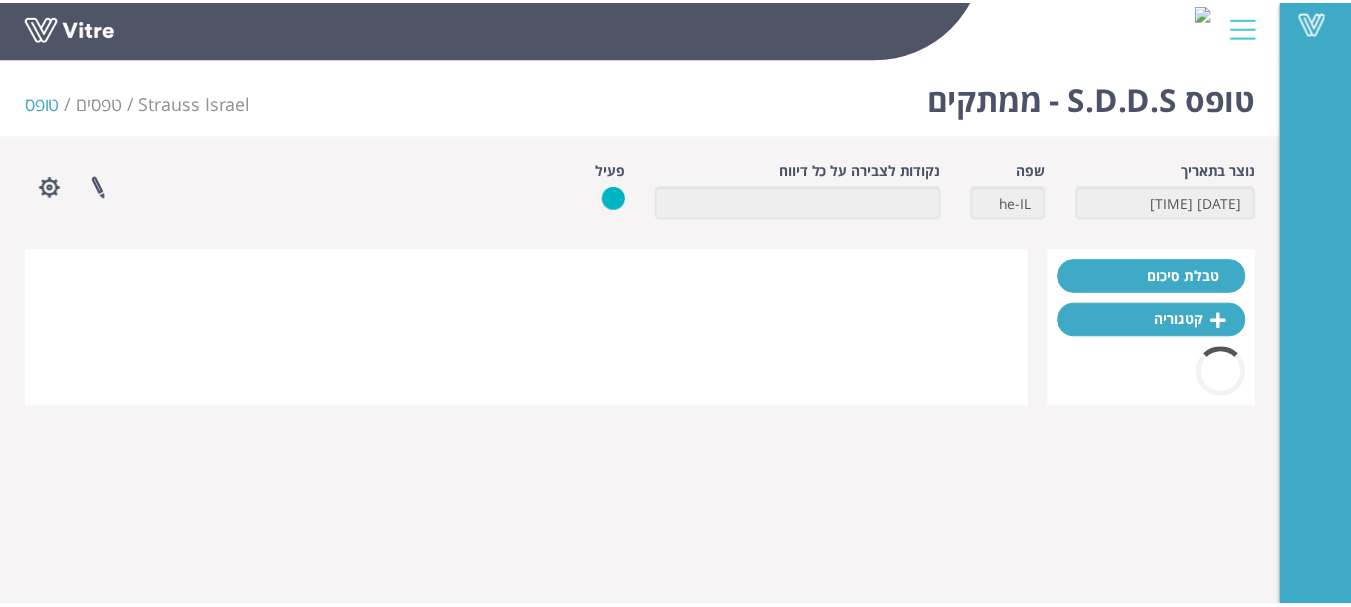 scroll, scrollTop: 0, scrollLeft: 0, axis: both 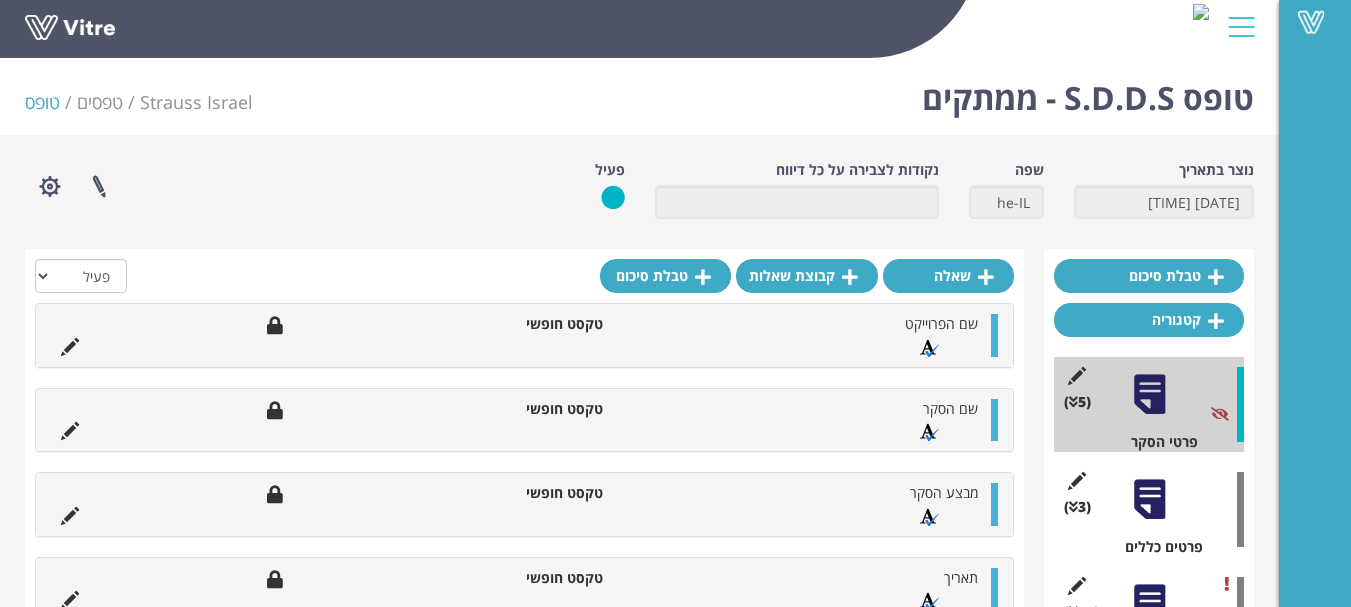 click at bounding box center [1149, 499] 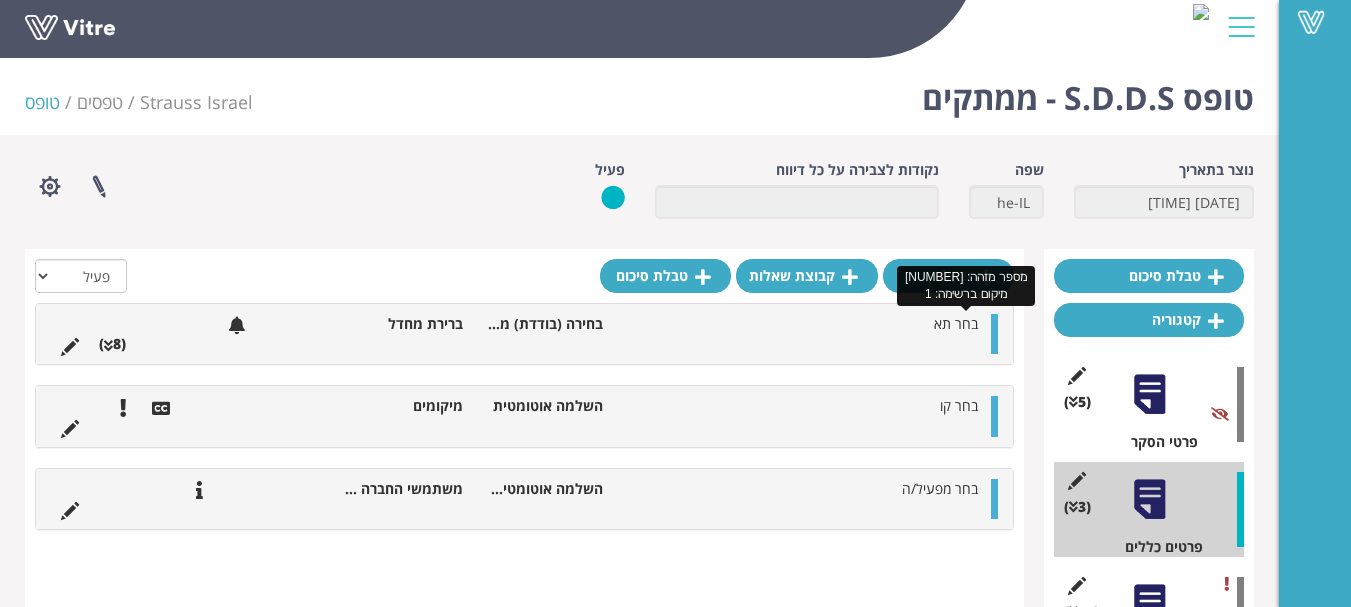 click on "בחר תא" at bounding box center [956, 323] 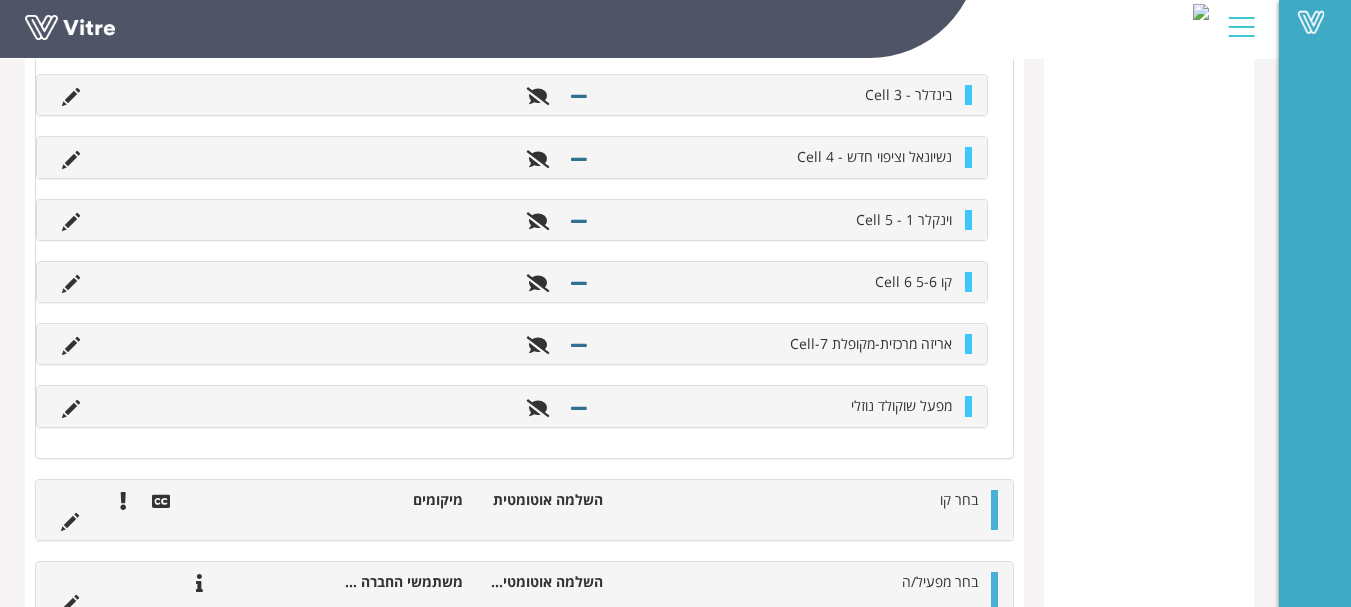 scroll, scrollTop: 840, scrollLeft: 0, axis: vertical 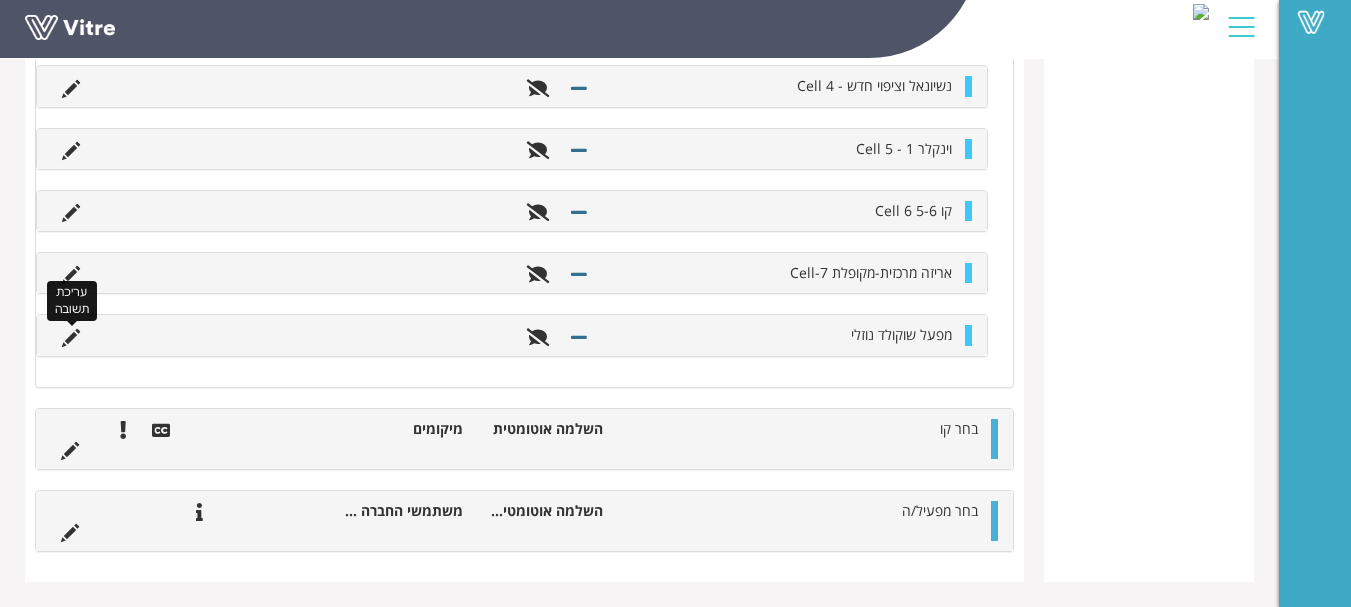 click at bounding box center (71, 338) 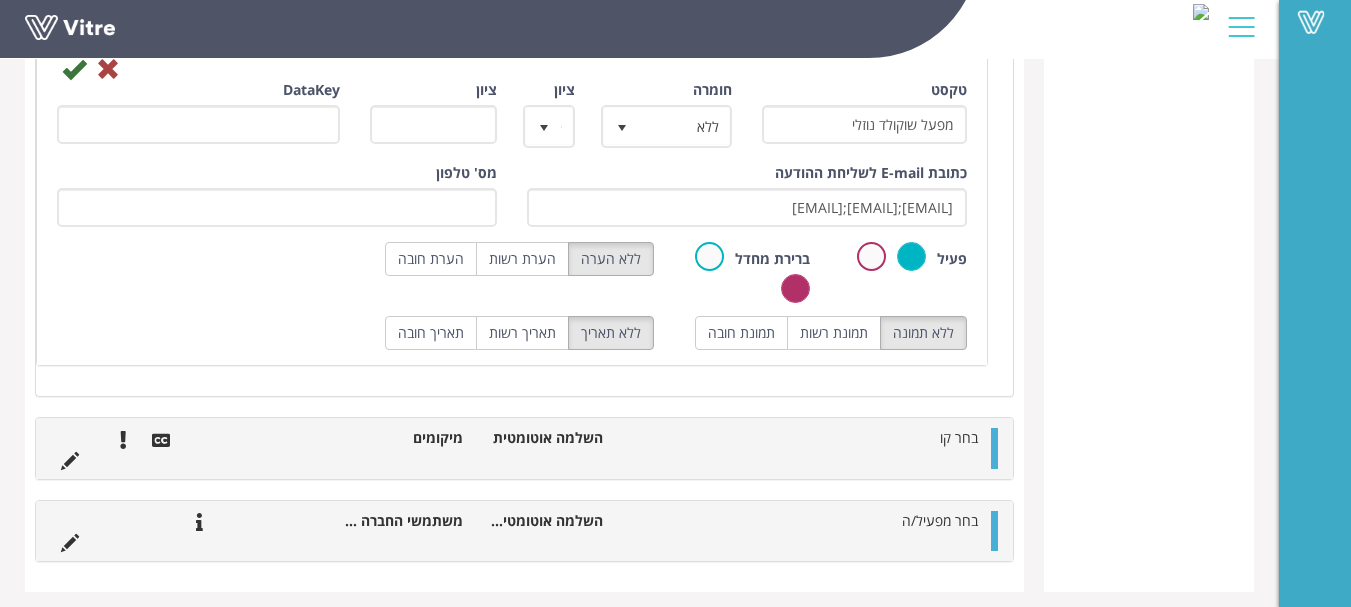 scroll, scrollTop: 1124, scrollLeft: 0, axis: vertical 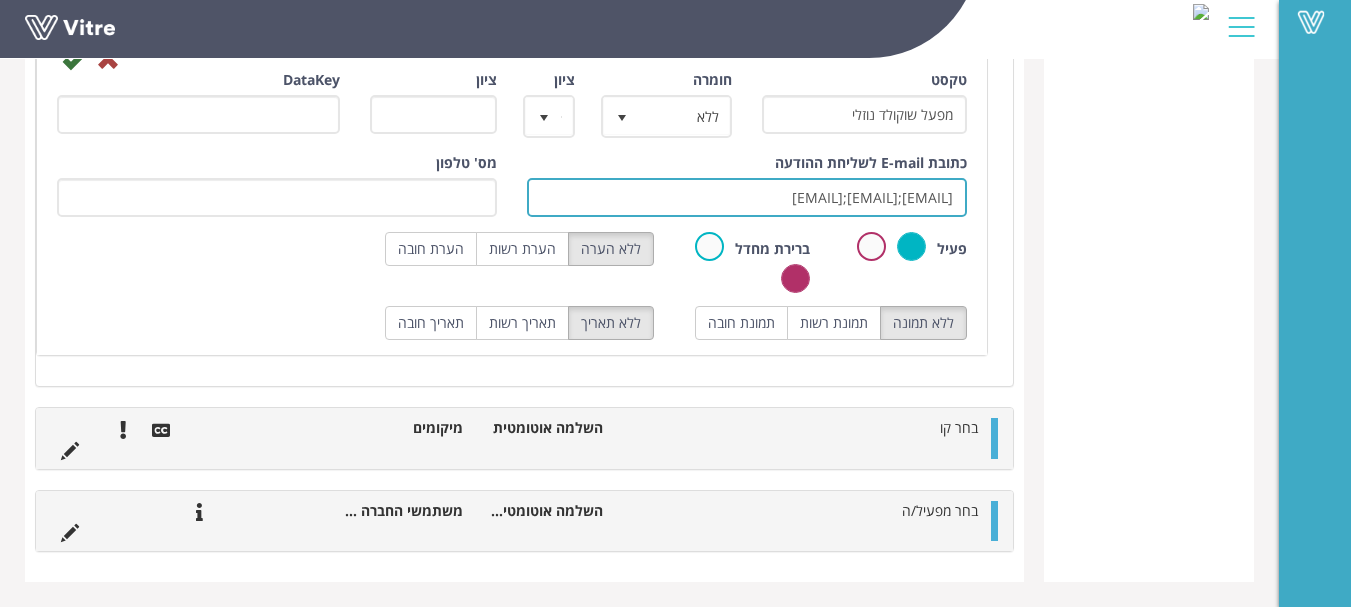 drag, startPoint x: 743, startPoint y: 196, endPoint x: 998, endPoint y: 249, distance: 260.44962 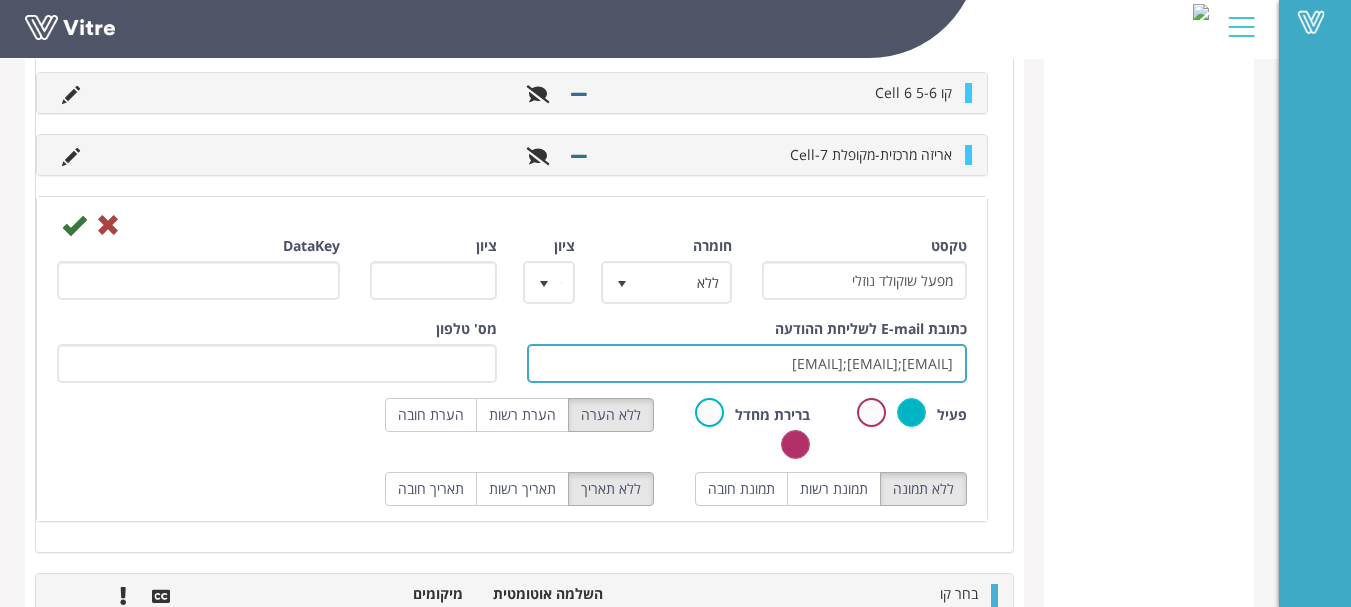 scroll, scrollTop: 924, scrollLeft: 0, axis: vertical 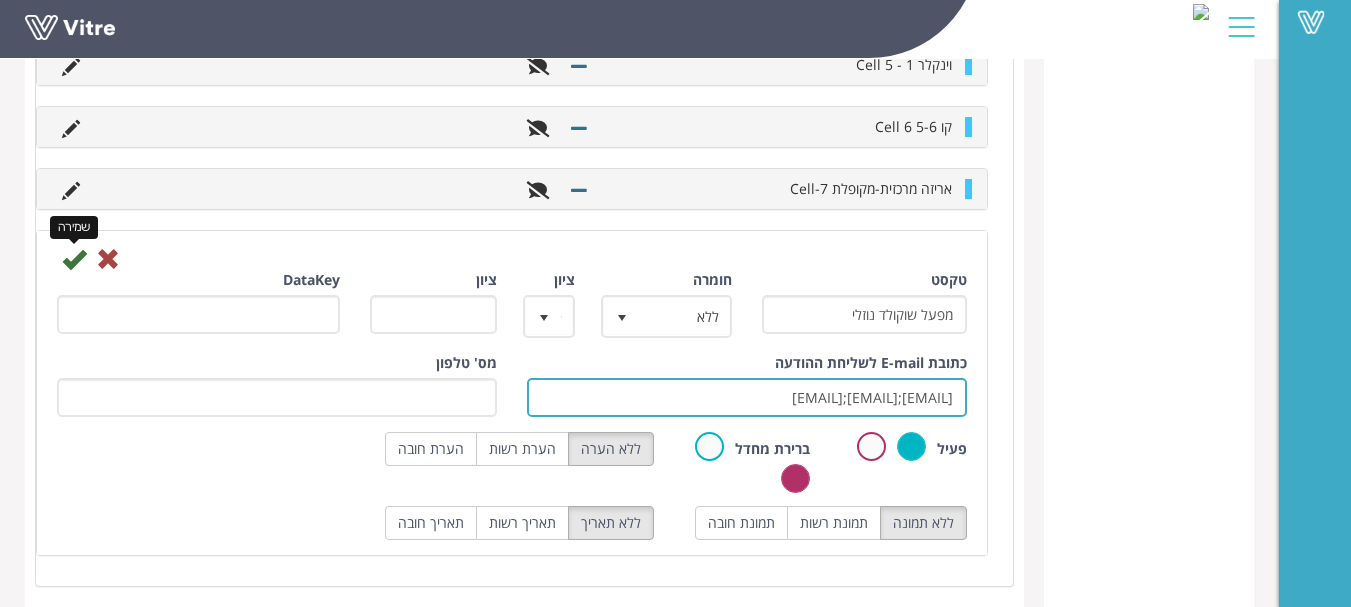 type on "[EMAIL];[EMAIL];[EMAIL]" 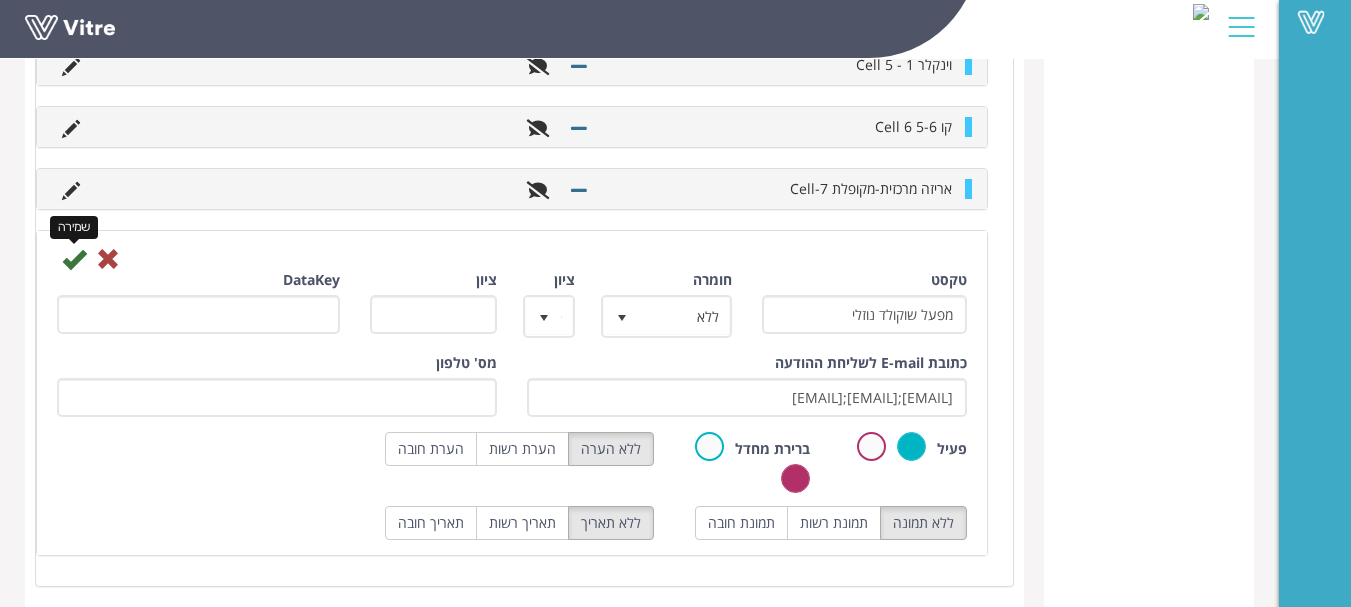 click at bounding box center [74, 259] 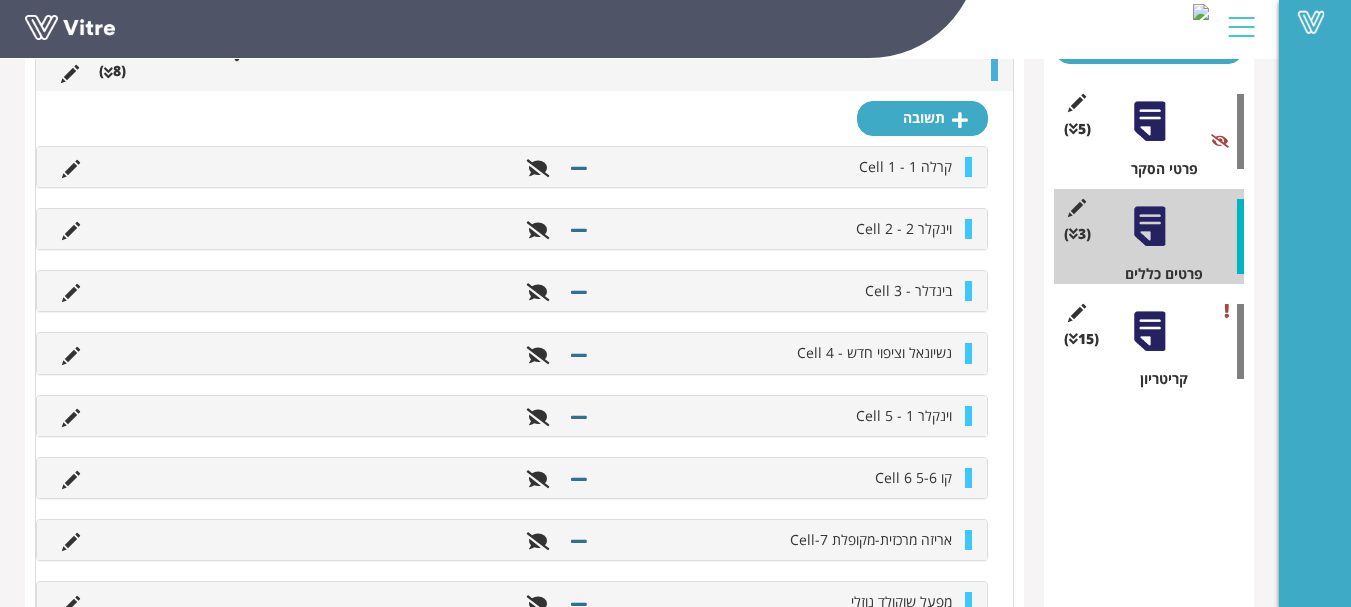 scroll, scrollTop: 0, scrollLeft: 0, axis: both 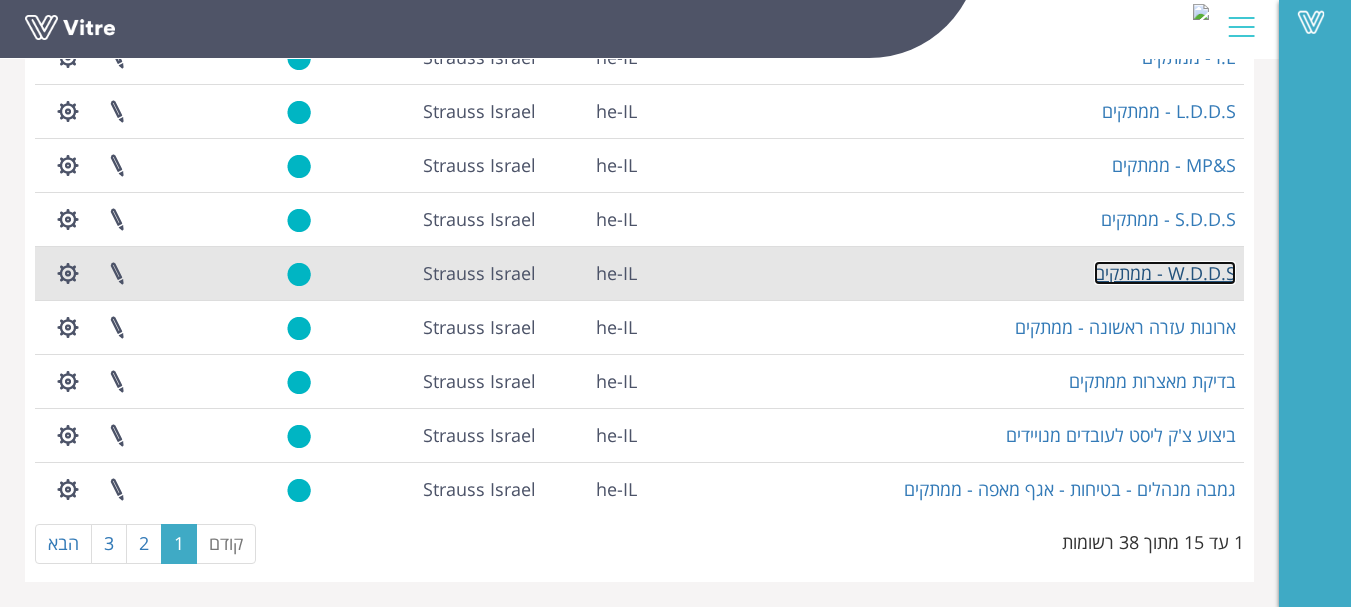 click on "W.D.D.S - ממתקים" at bounding box center [1165, 273] 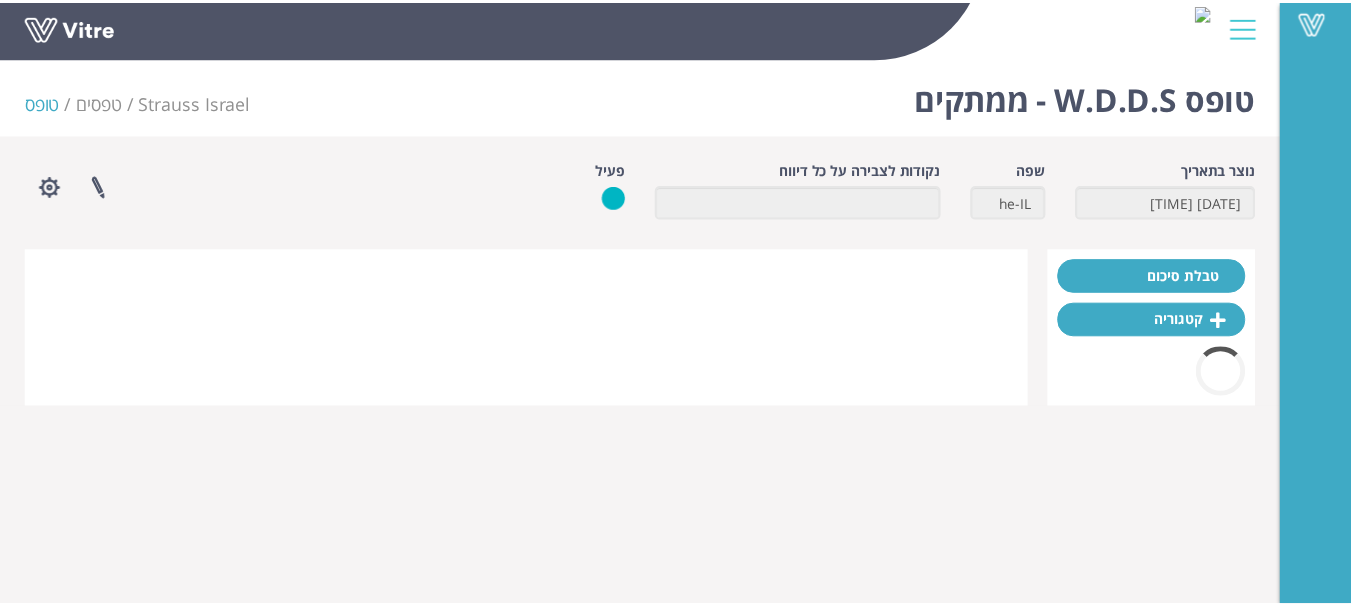 scroll, scrollTop: 0, scrollLeft: 0, axis: both 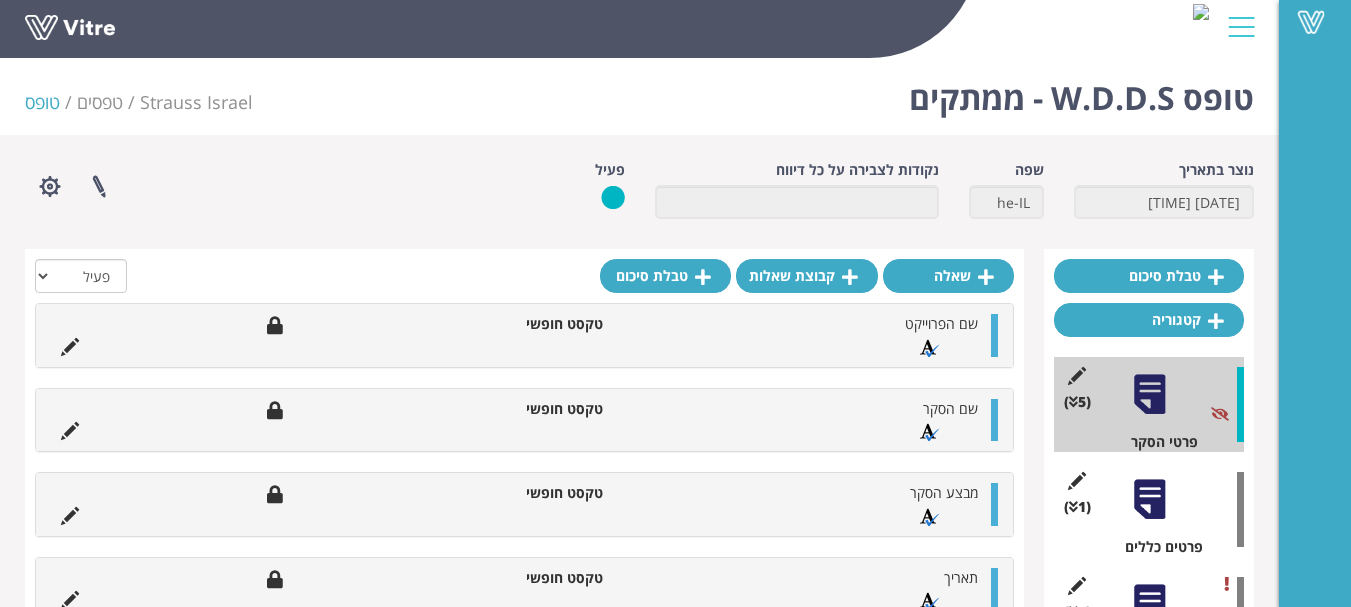 click at bounding box center [1149, 499] 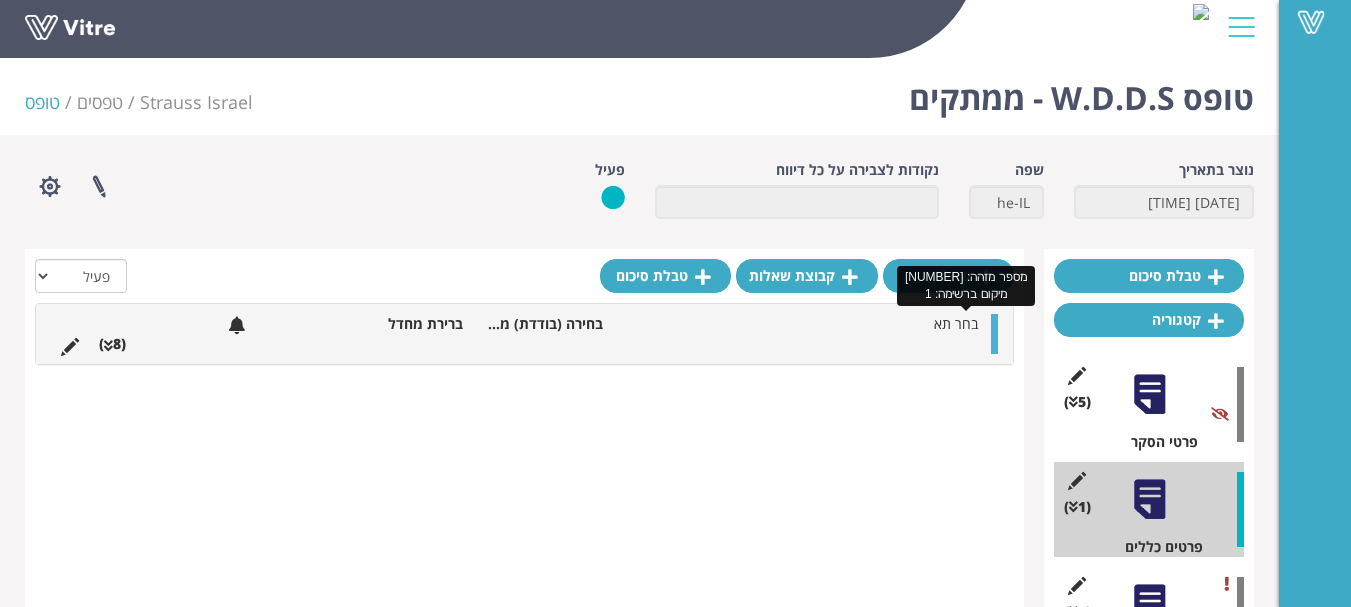 click on "בחר תא" at bounding box center (956, 323) 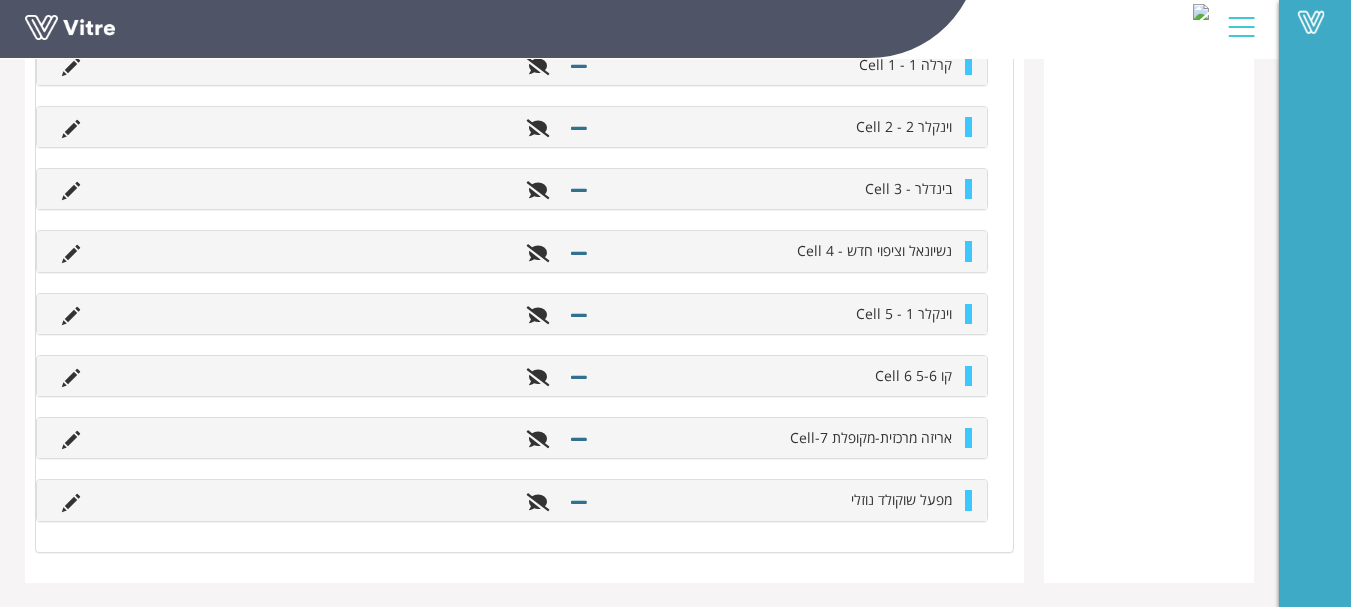scroll, scrollTop: 694, scrollLeft: 0, axis: vertical 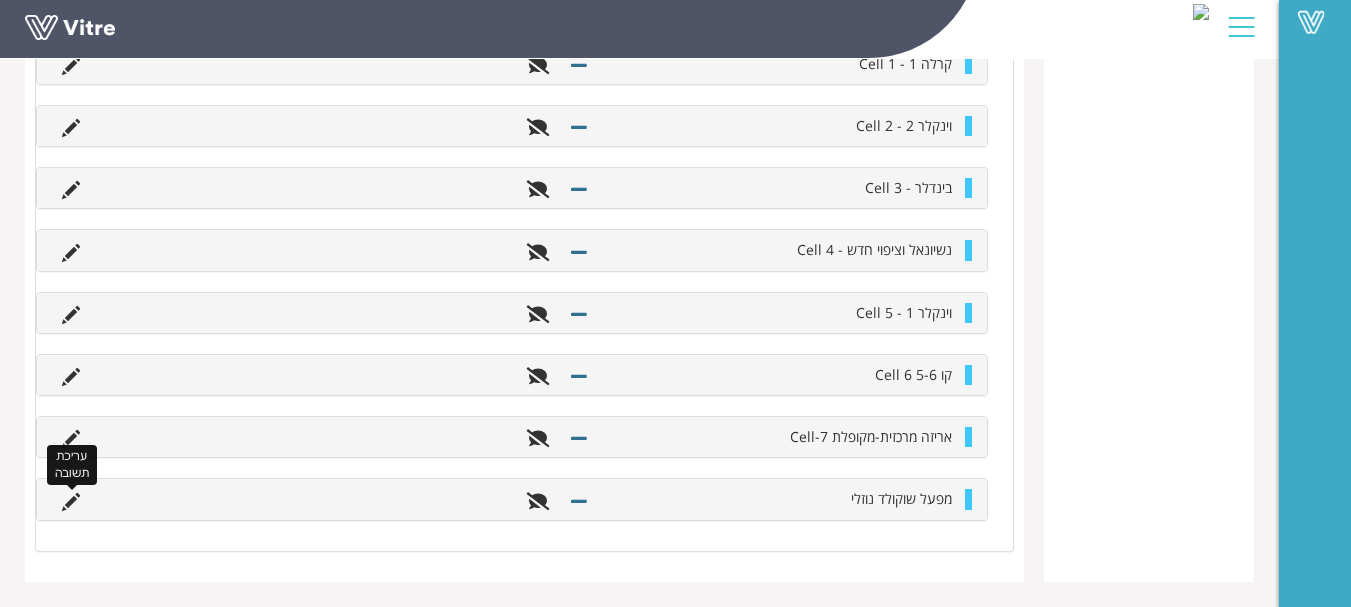 click at bounding box center (71, 502) 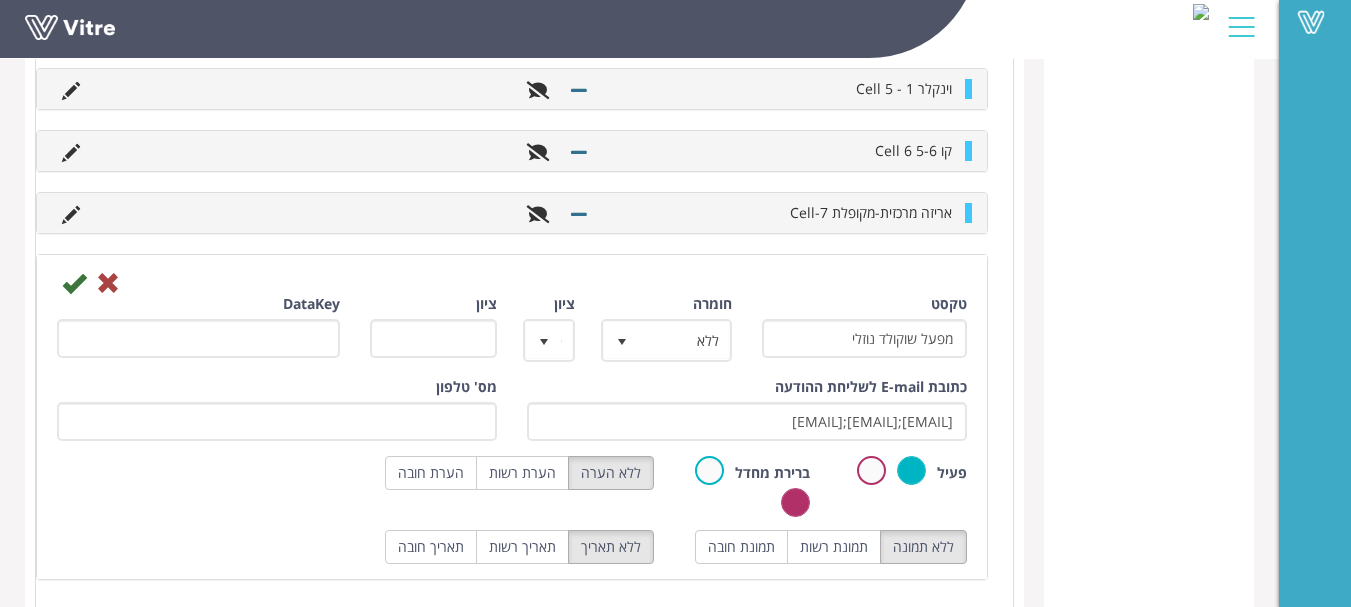 scroll, scrollTop: 977, scrollLeft: 0, axis: vertical 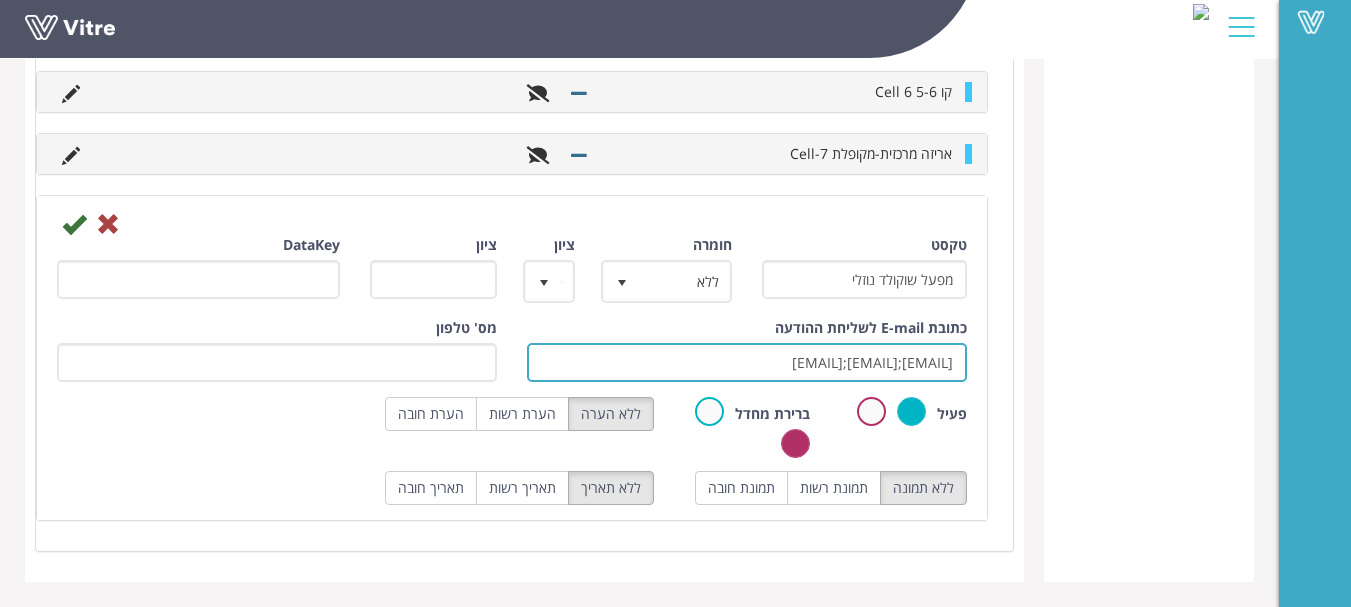 drag, startPoint x: 742, startPoint y: 362, endPoint x: 985, endPoint y: 388, distance: 244.387 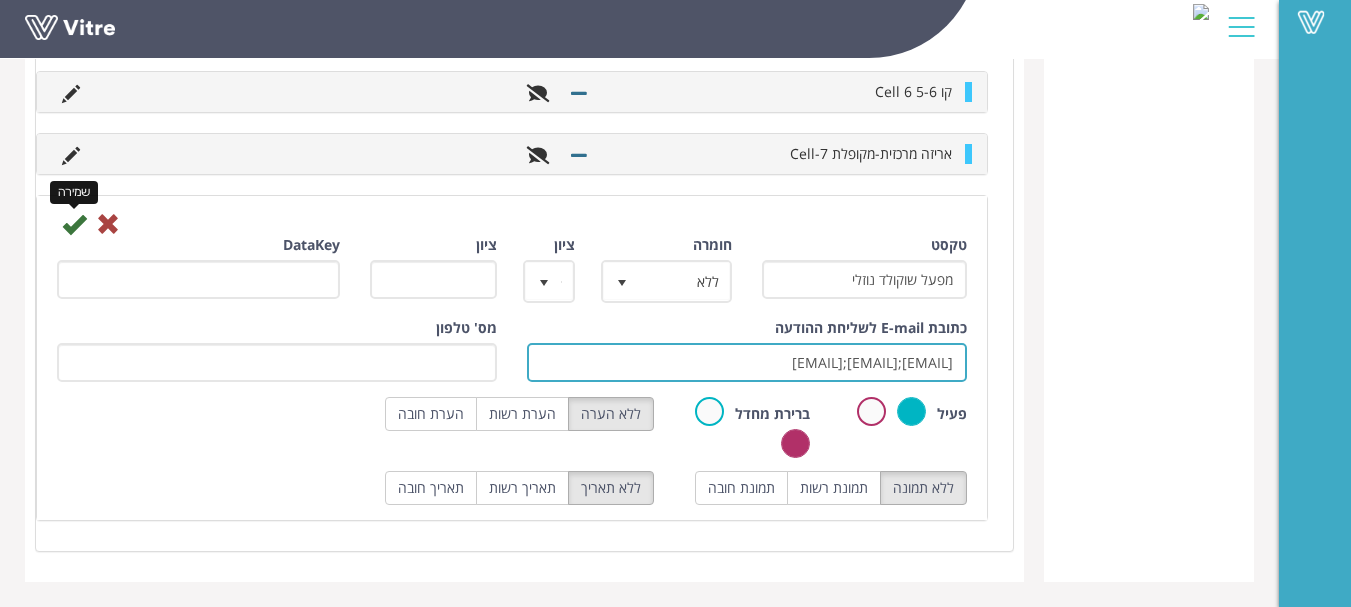 type on "[EMAIL];[EMAIL];[EMAIL]" 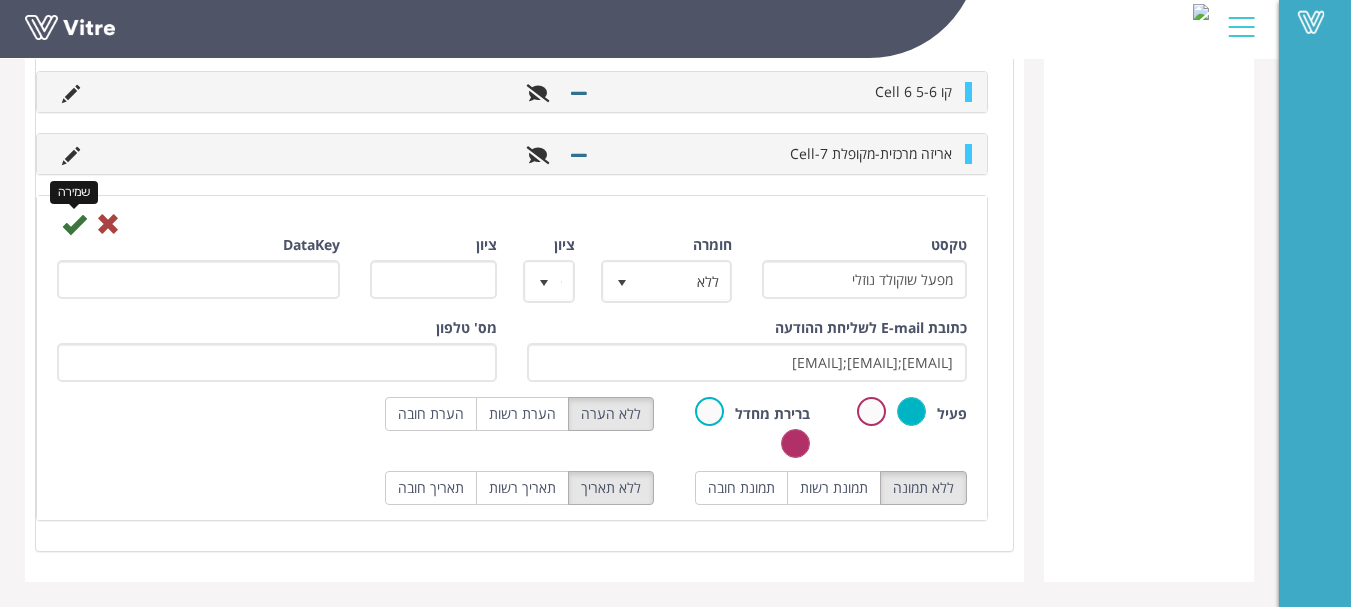 click at bounding box center [74, 224] 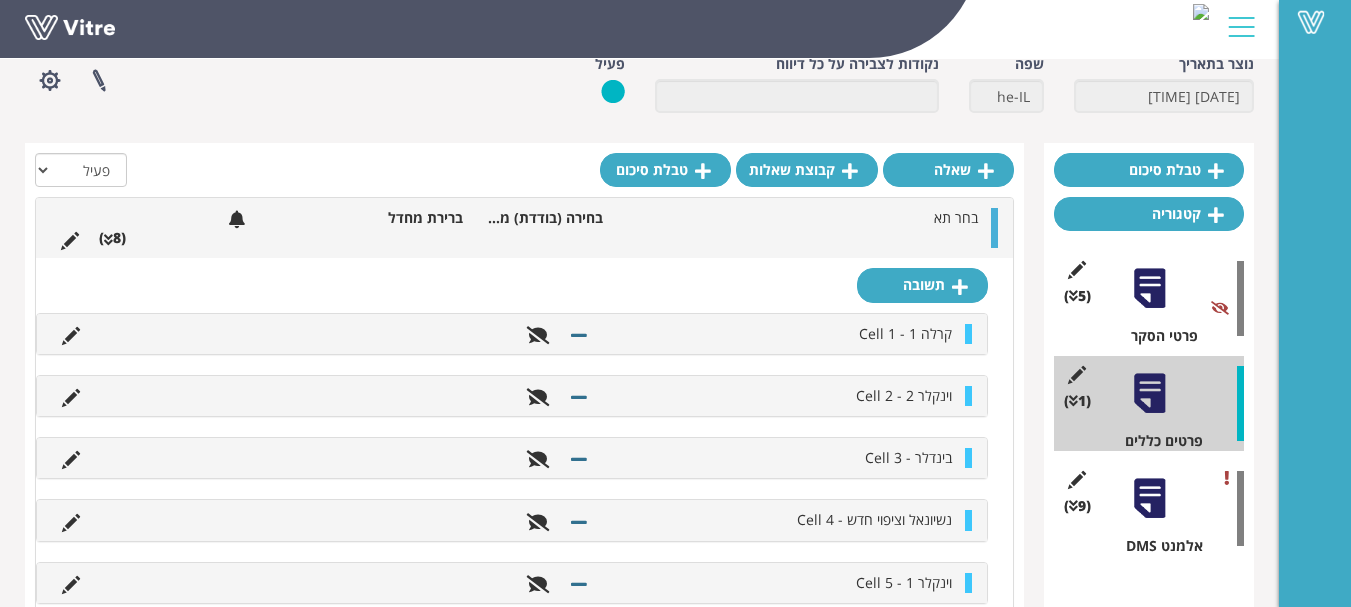 scroll, scrollTop: 0, scrollLeft: 0, axis: both 